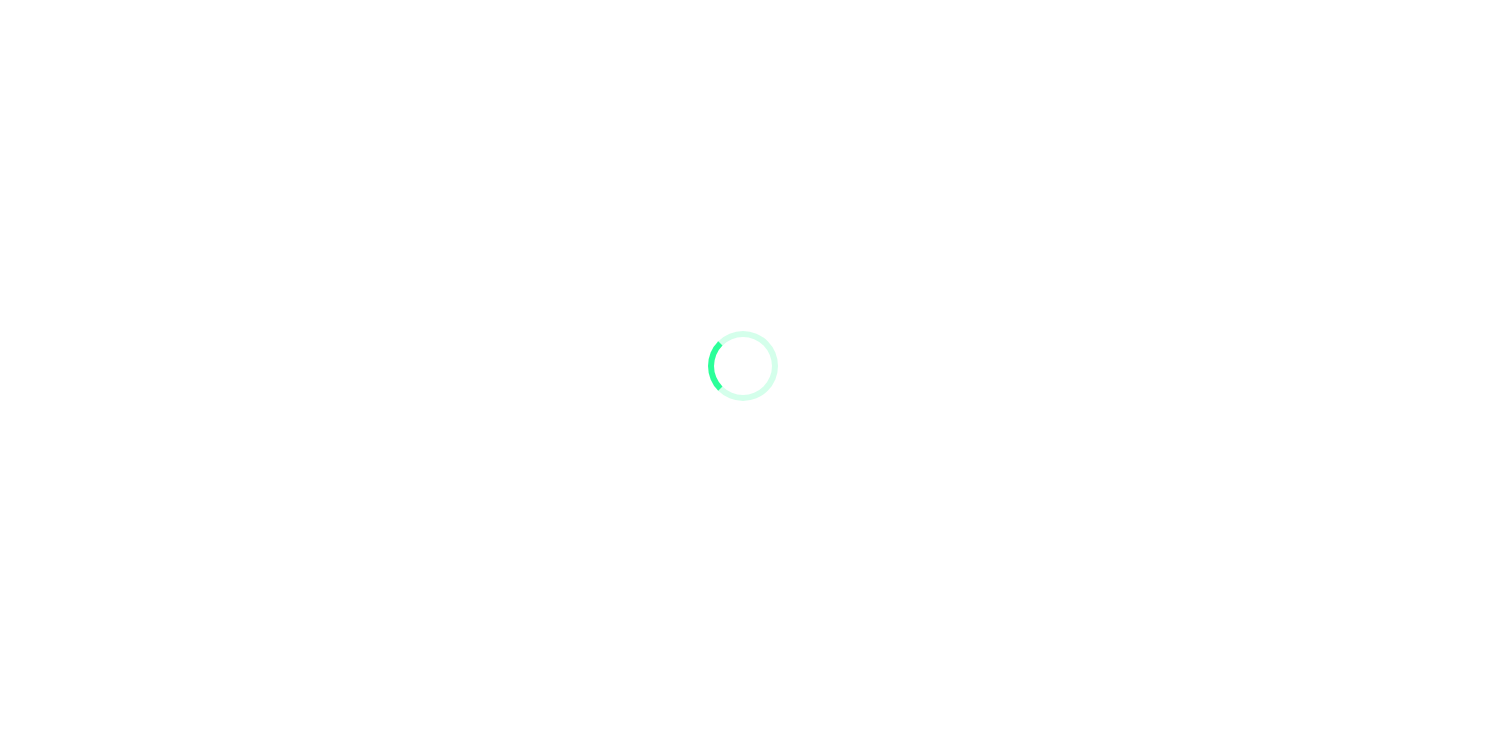 scroll, scrollTop: 0, scrollLeft: 0, axis: both 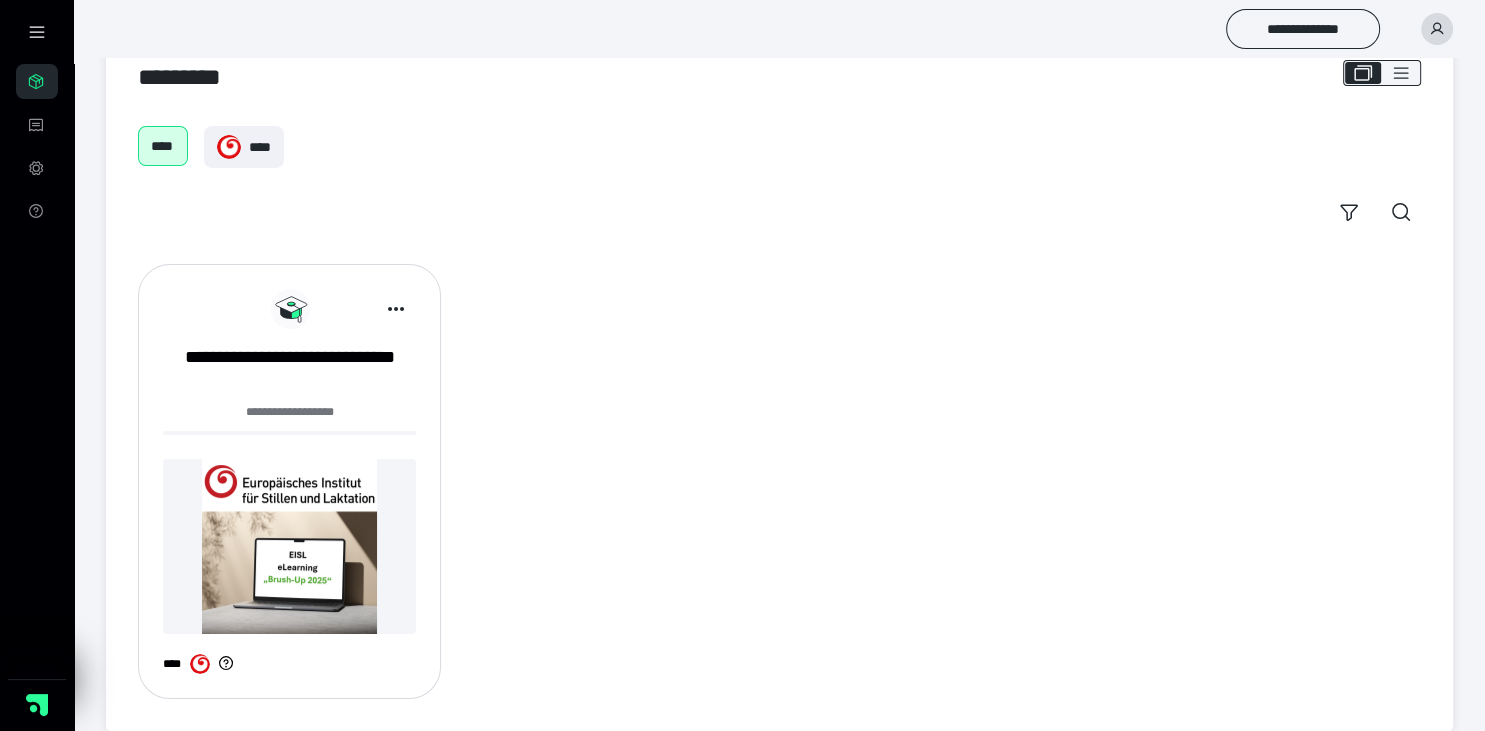 click at bounding box center (289, 546) 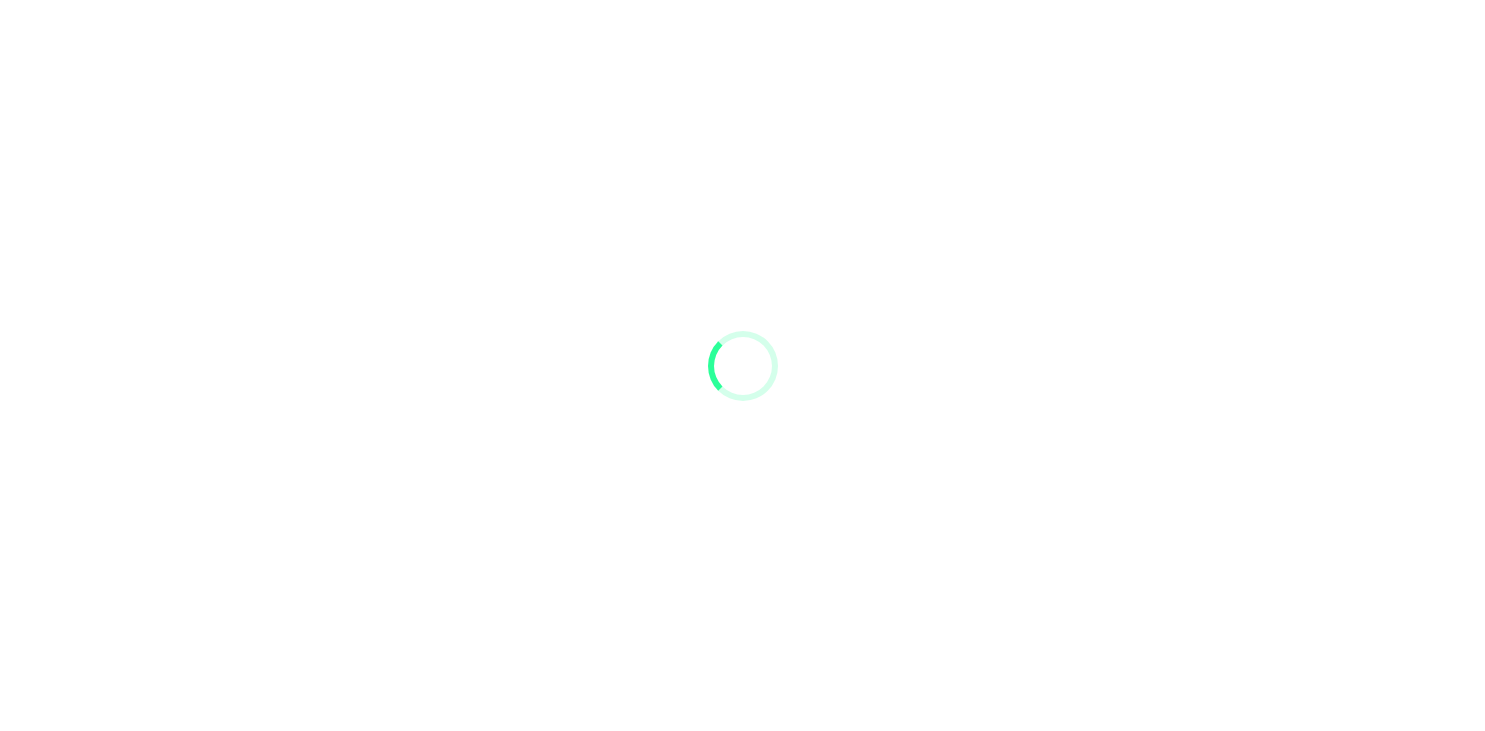 scroll, scrollTop: 0, scrollLeft: 0, axis: both 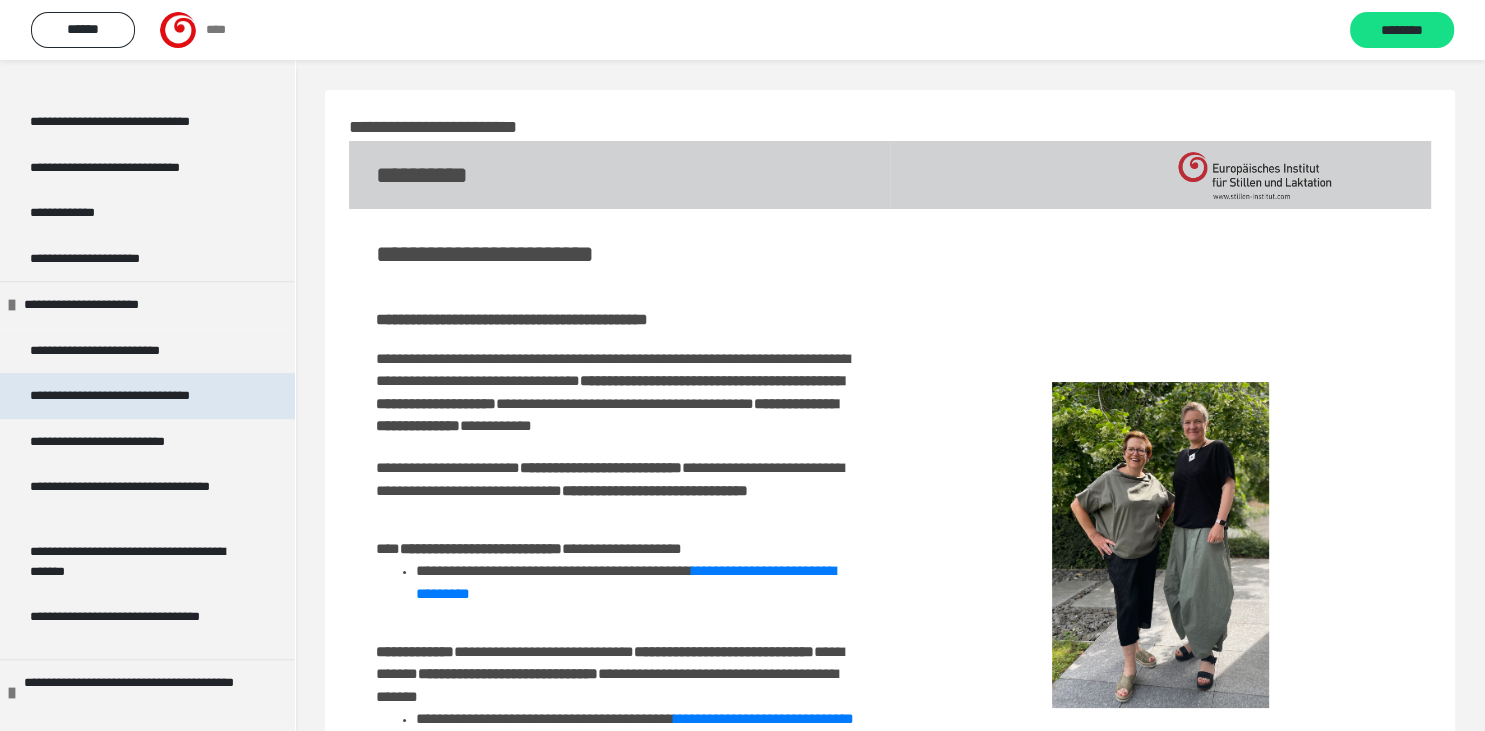 click on "**********" at bounding box center (128, 396) 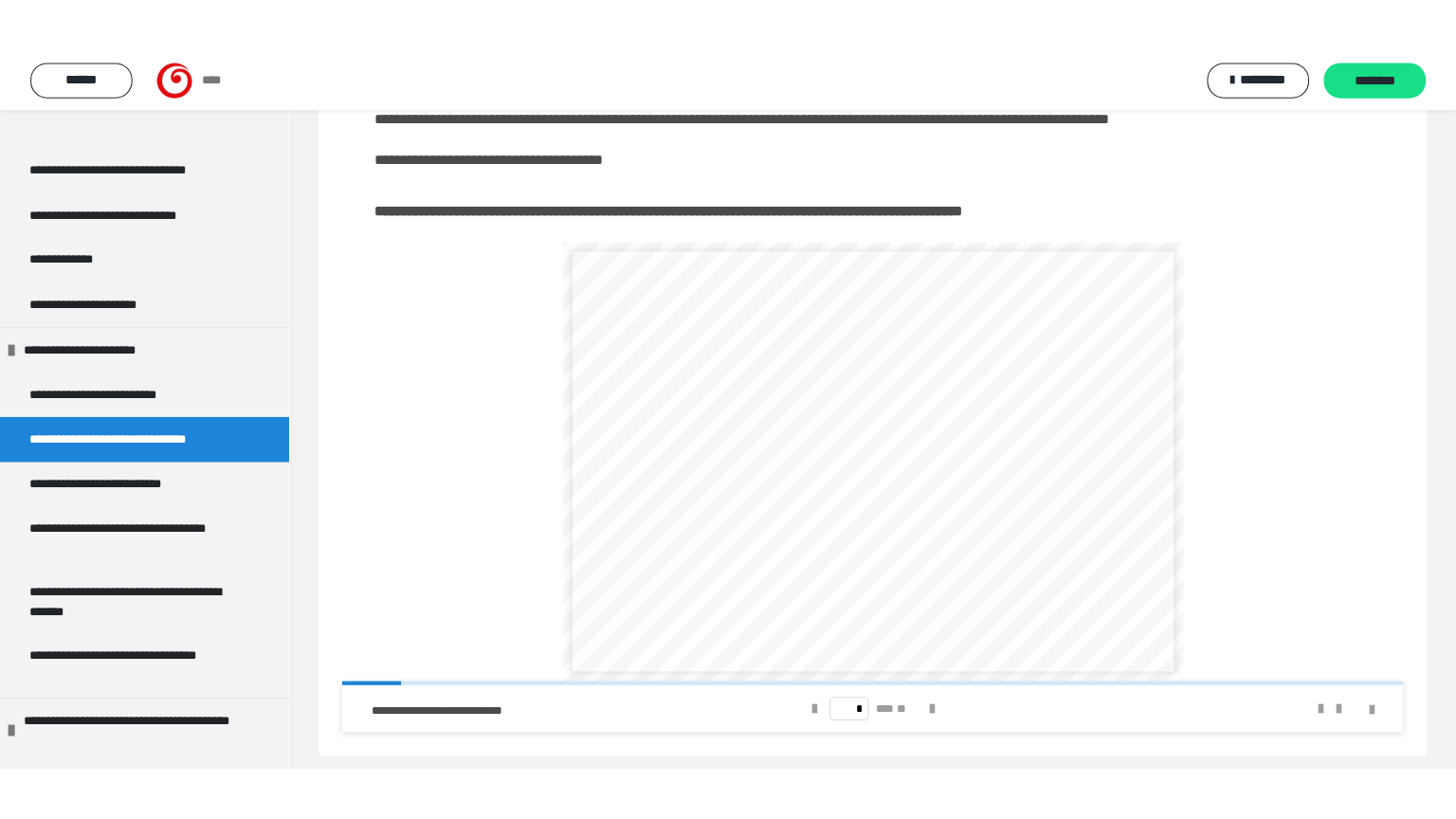 scroll, scrollTop: 248, scrollLeft: 0, axis: vertical 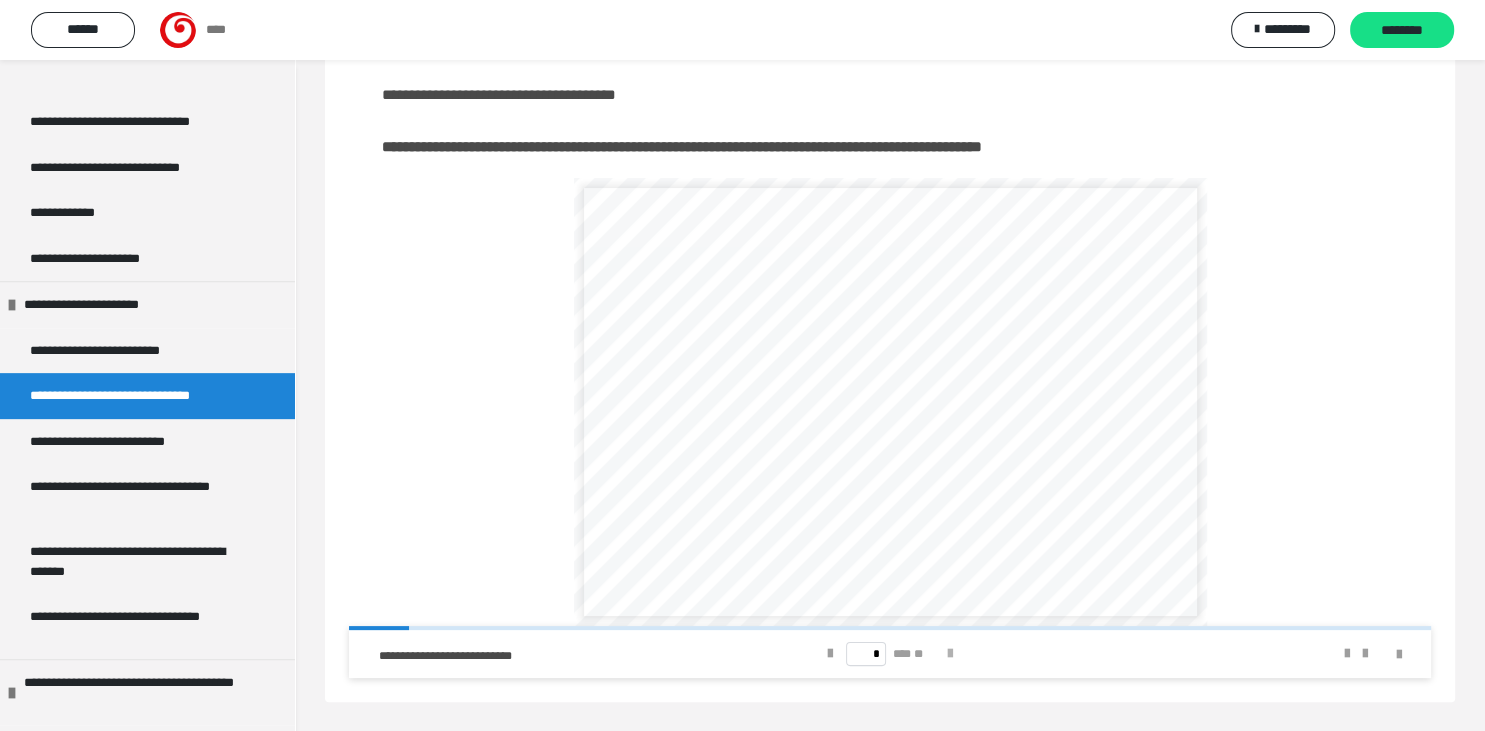 click at bounding box center [950, 654] 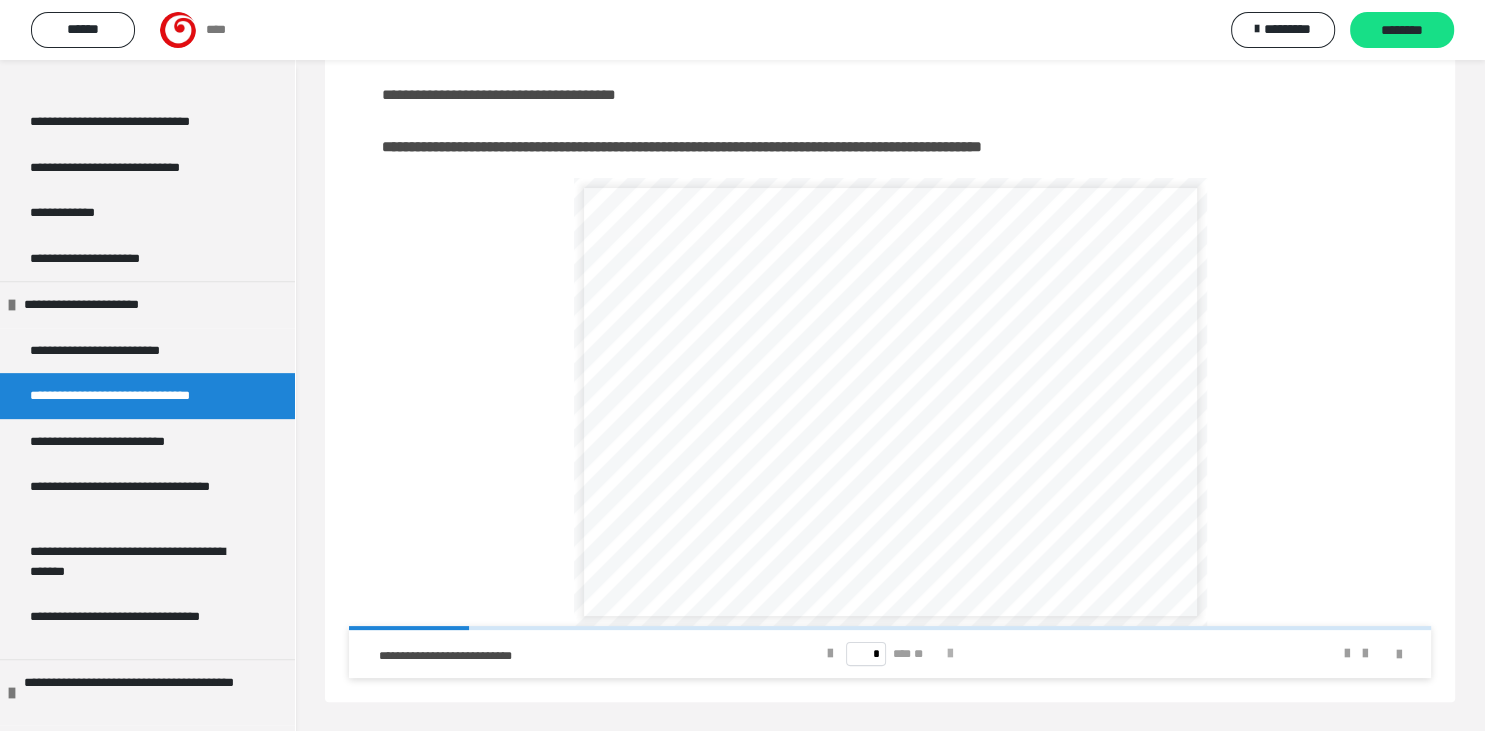 click at bounding box center [950, 654] 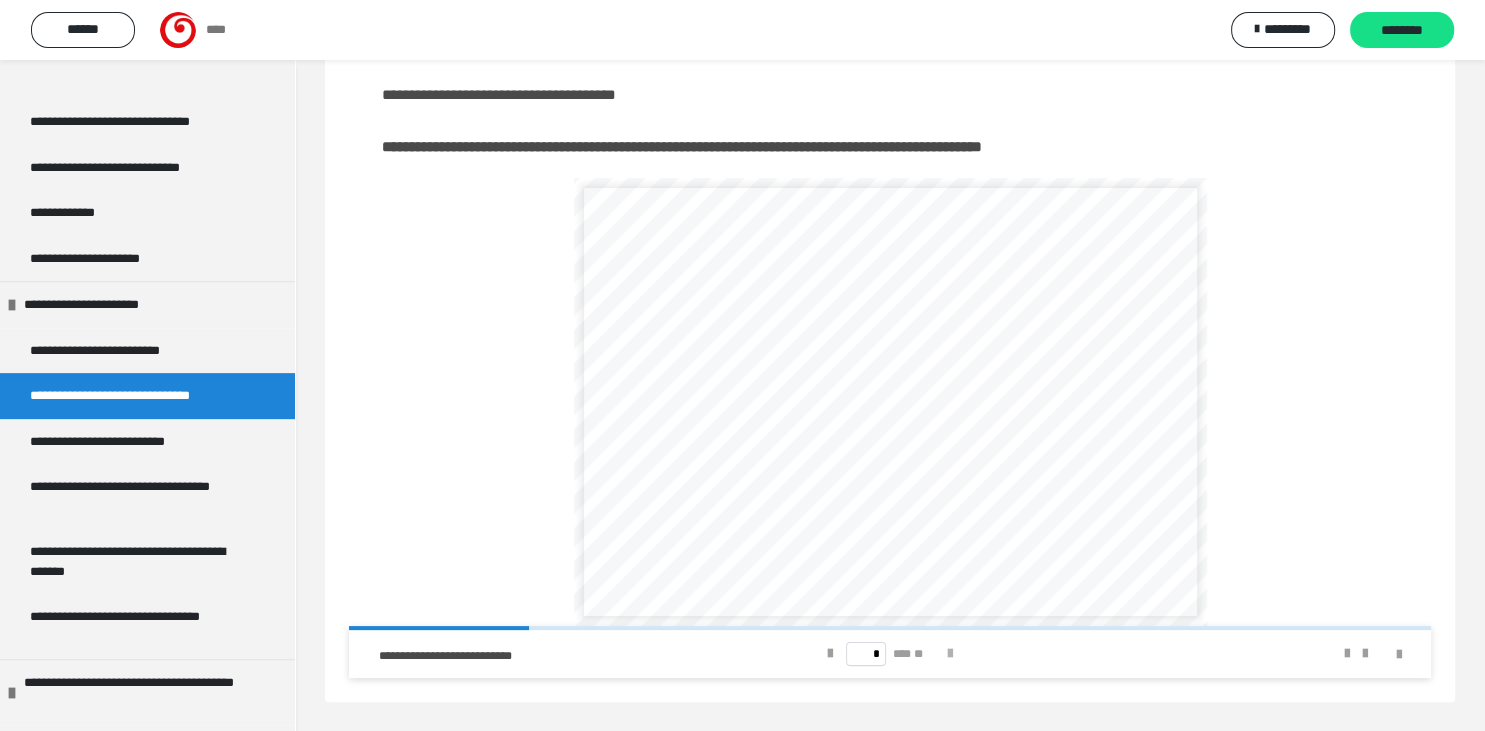 click at bounding box center (950, 654) 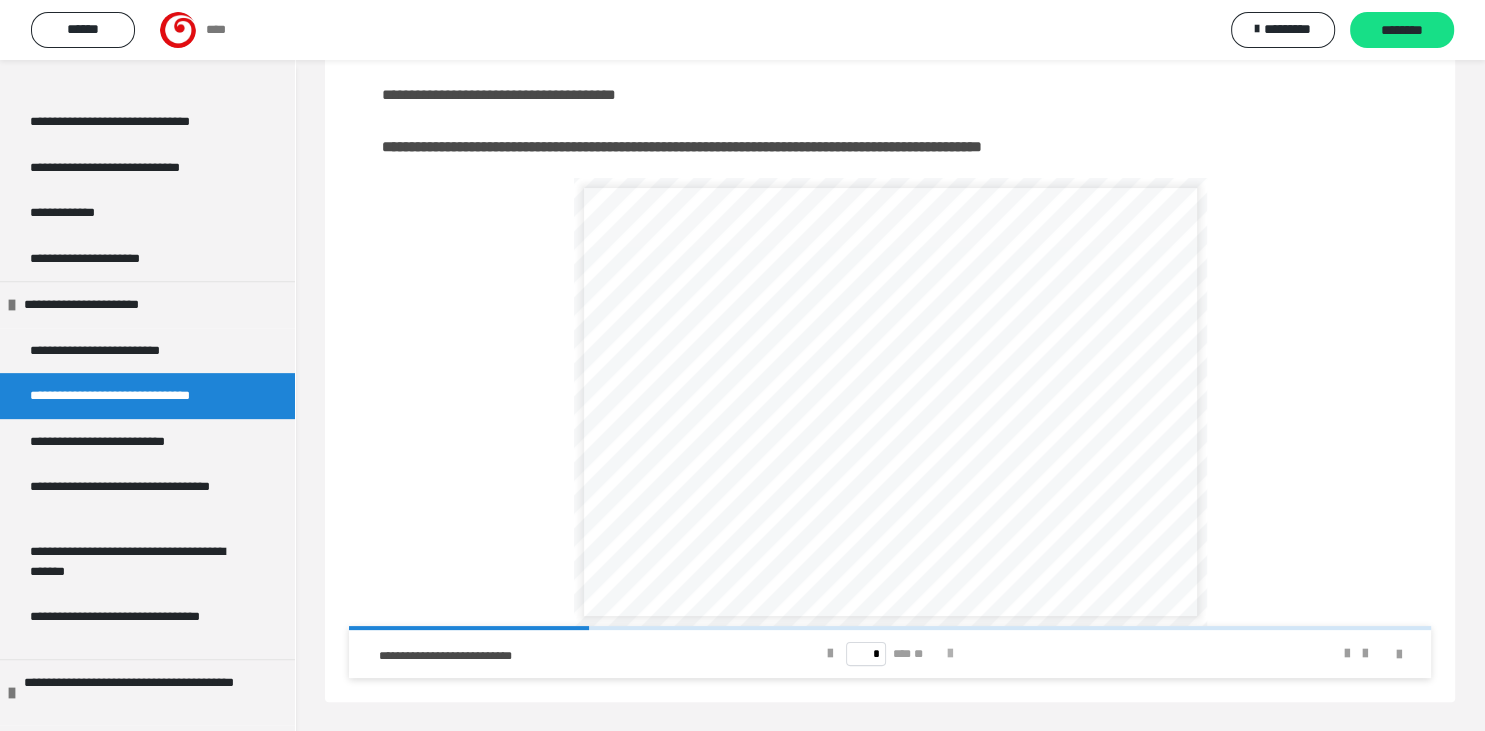 click at bounding box center (950, 654) 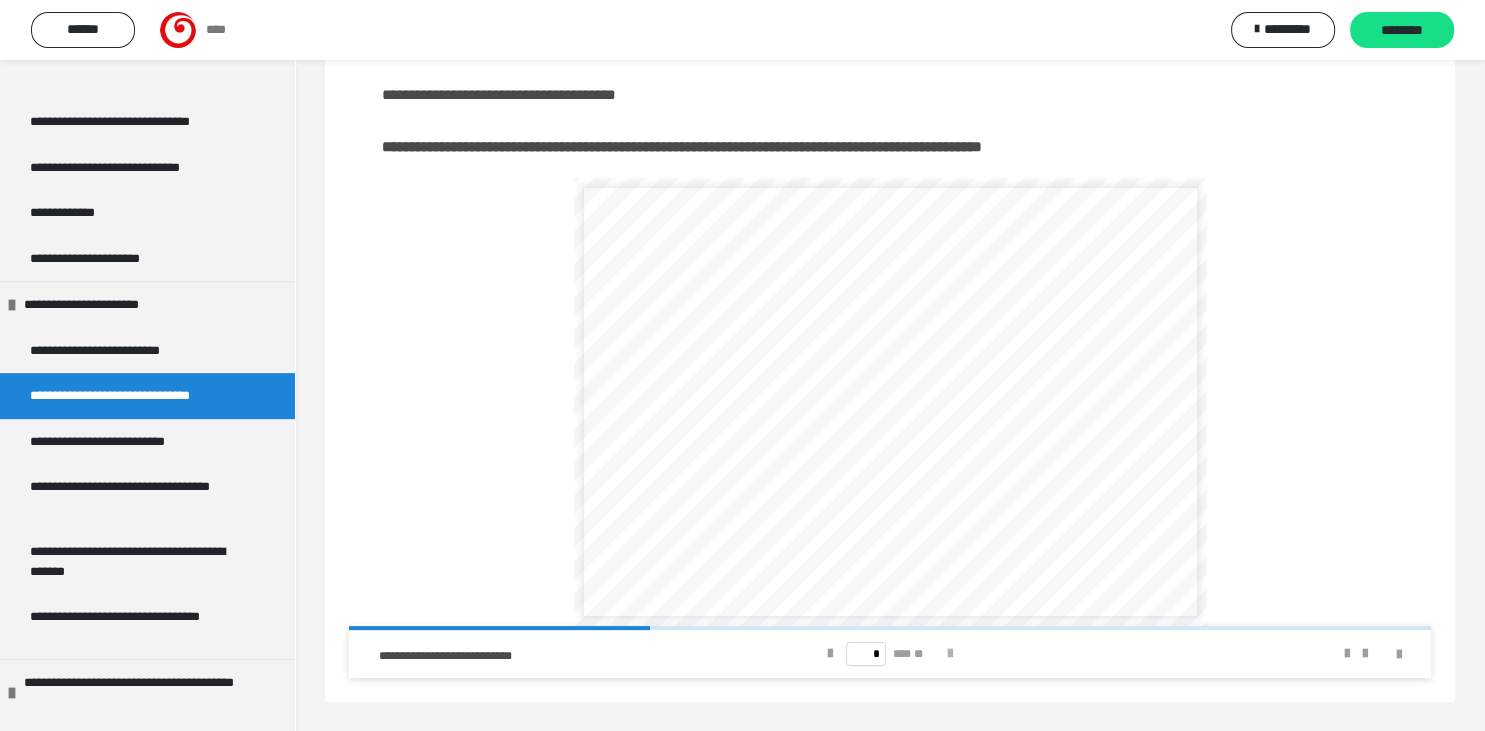 click at bounding box center (950, 654) 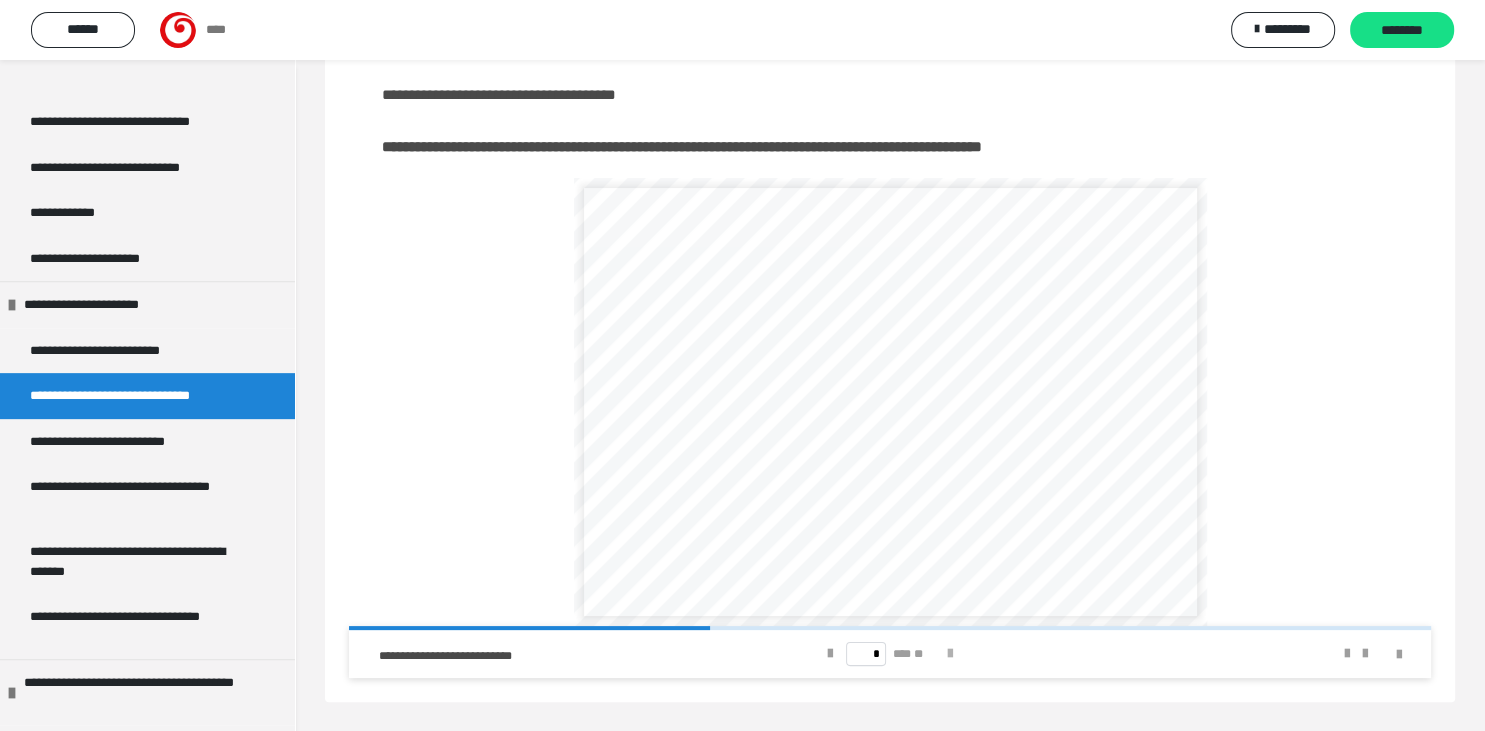 click at bounding box center [950, 654] 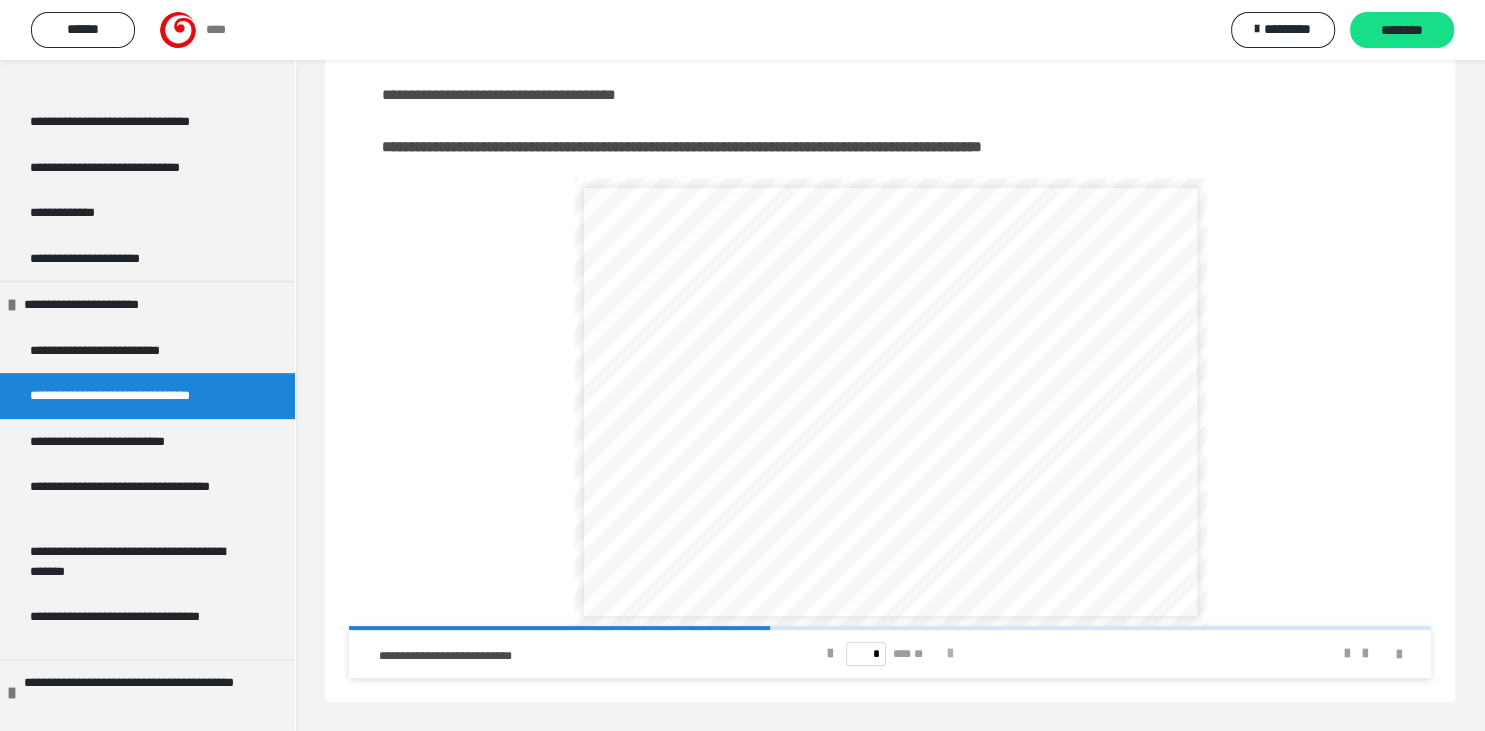 click at bounding box center (950, 654) 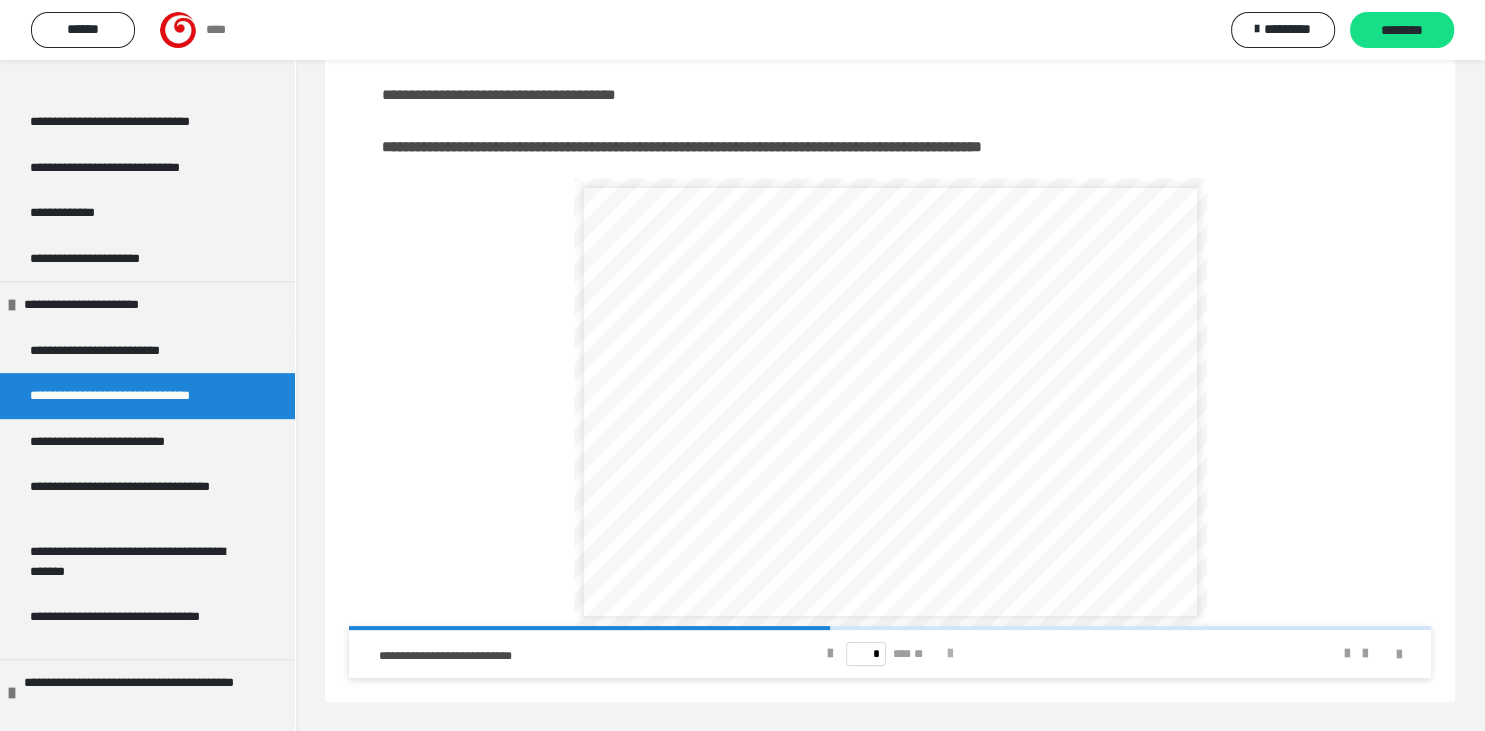 click at bounding box center (950, 654) 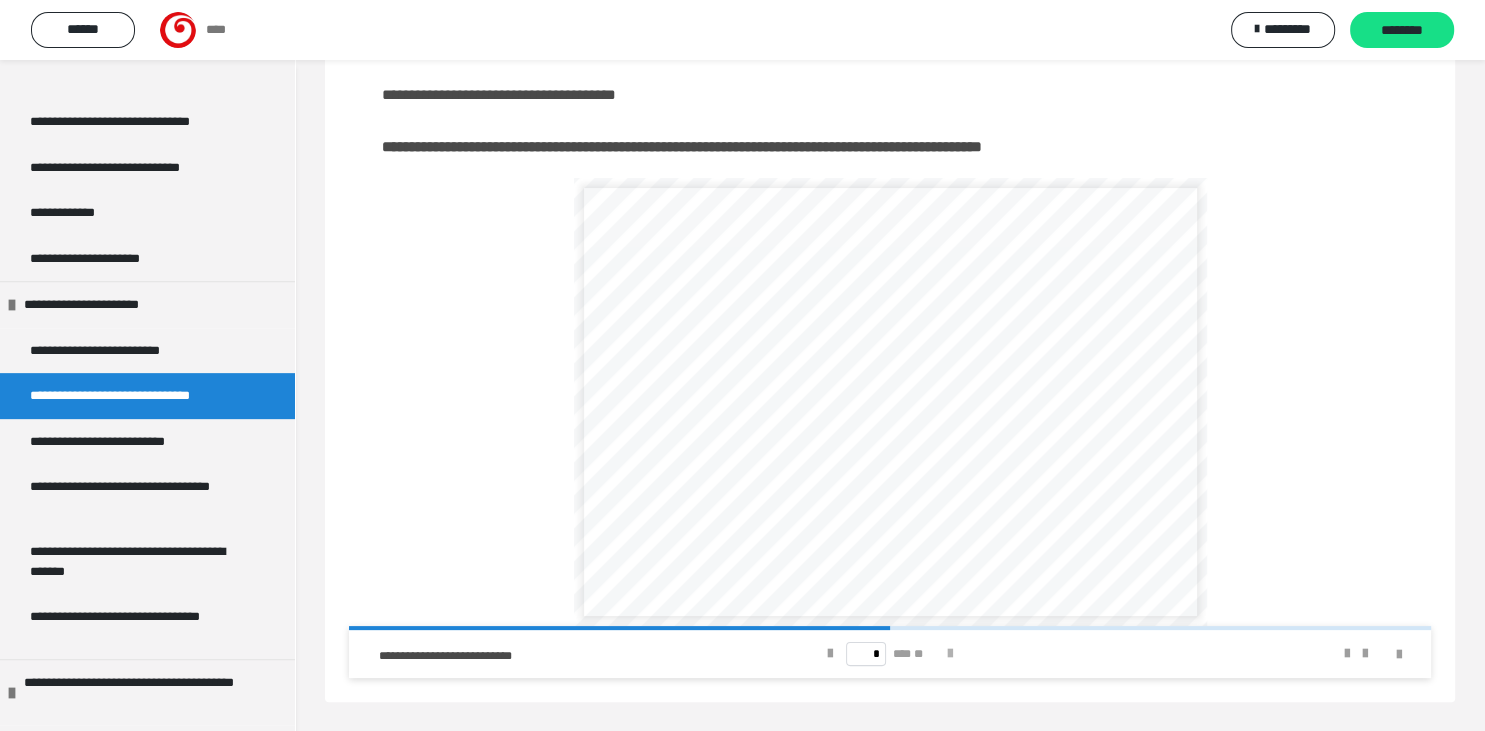 click at bounding box center [950, 654] 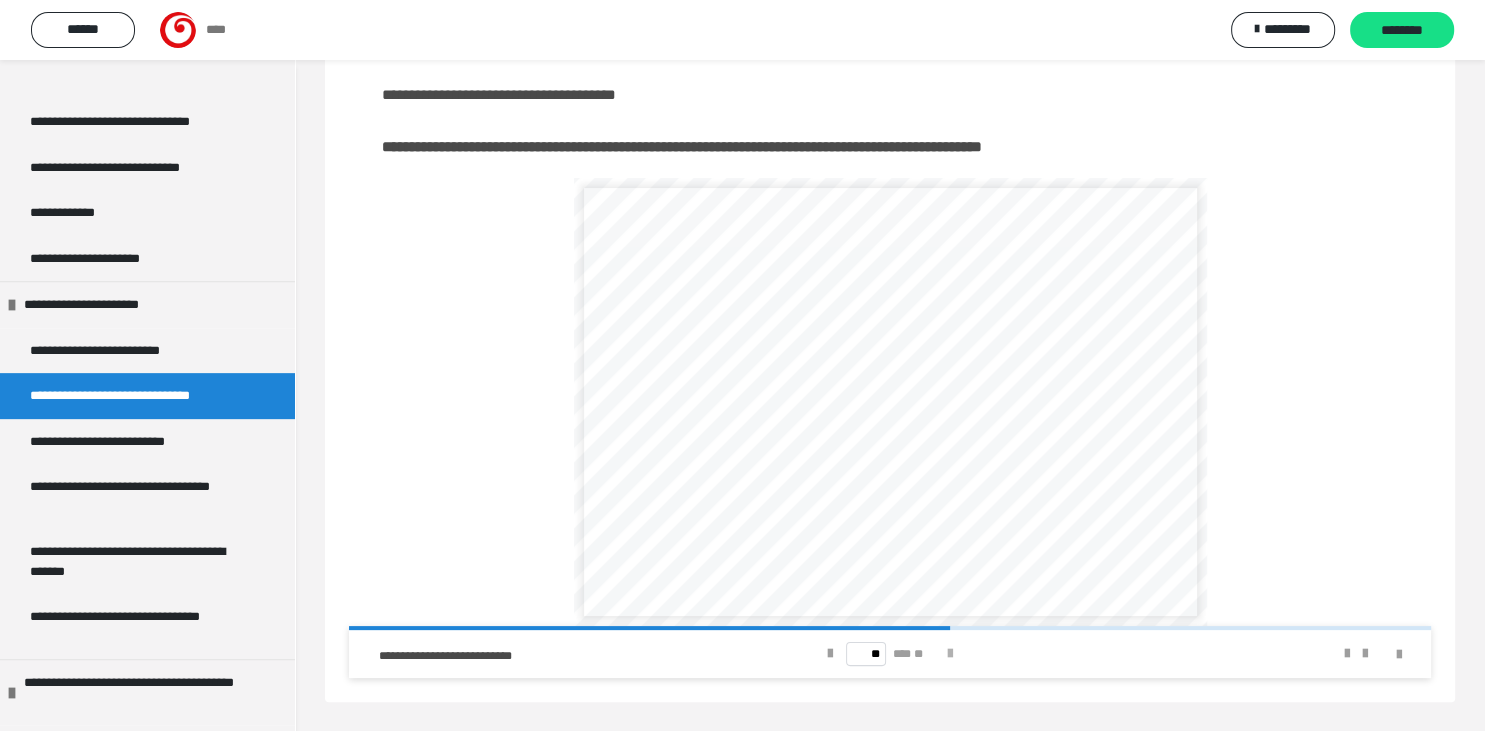 click at bounding box center [950, 654] 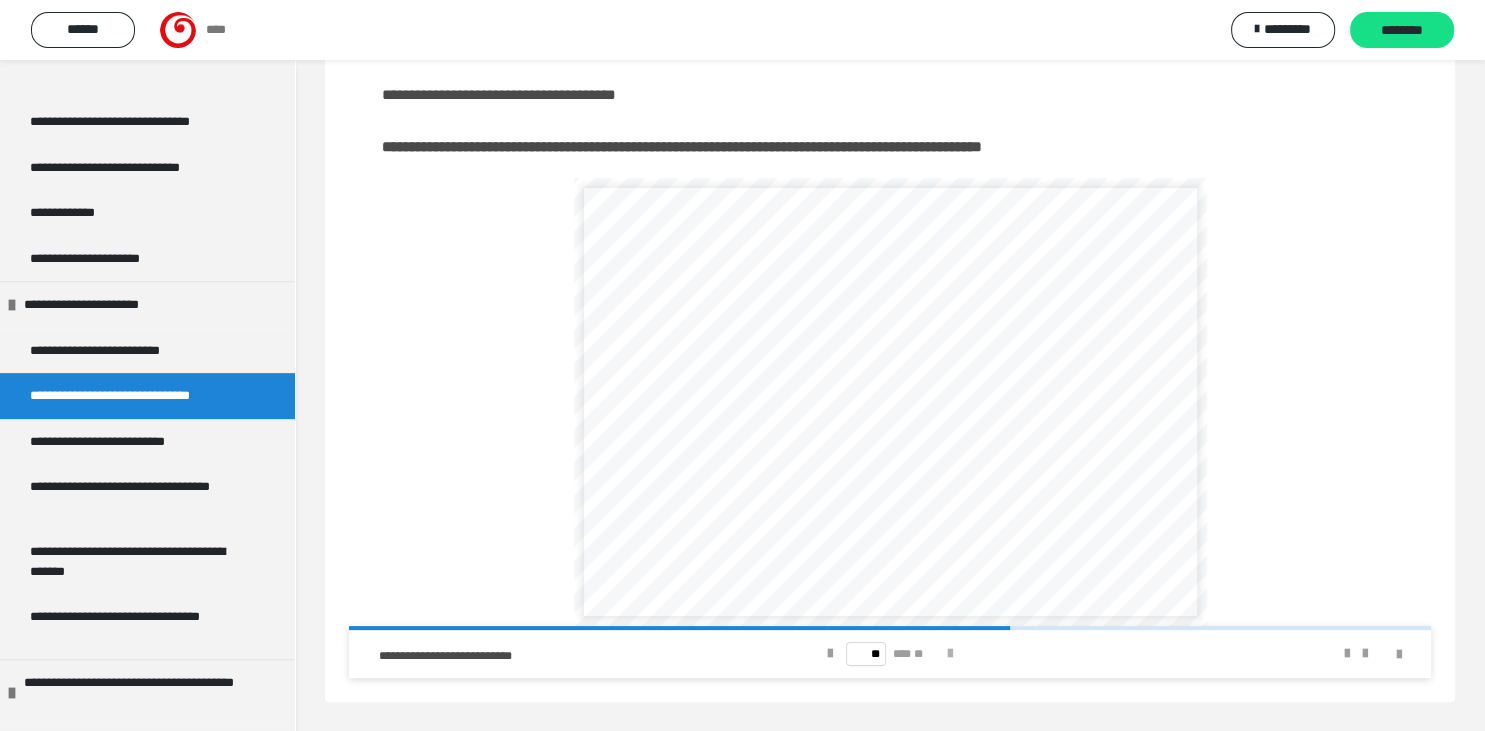 click at bounding box center [950, 654] 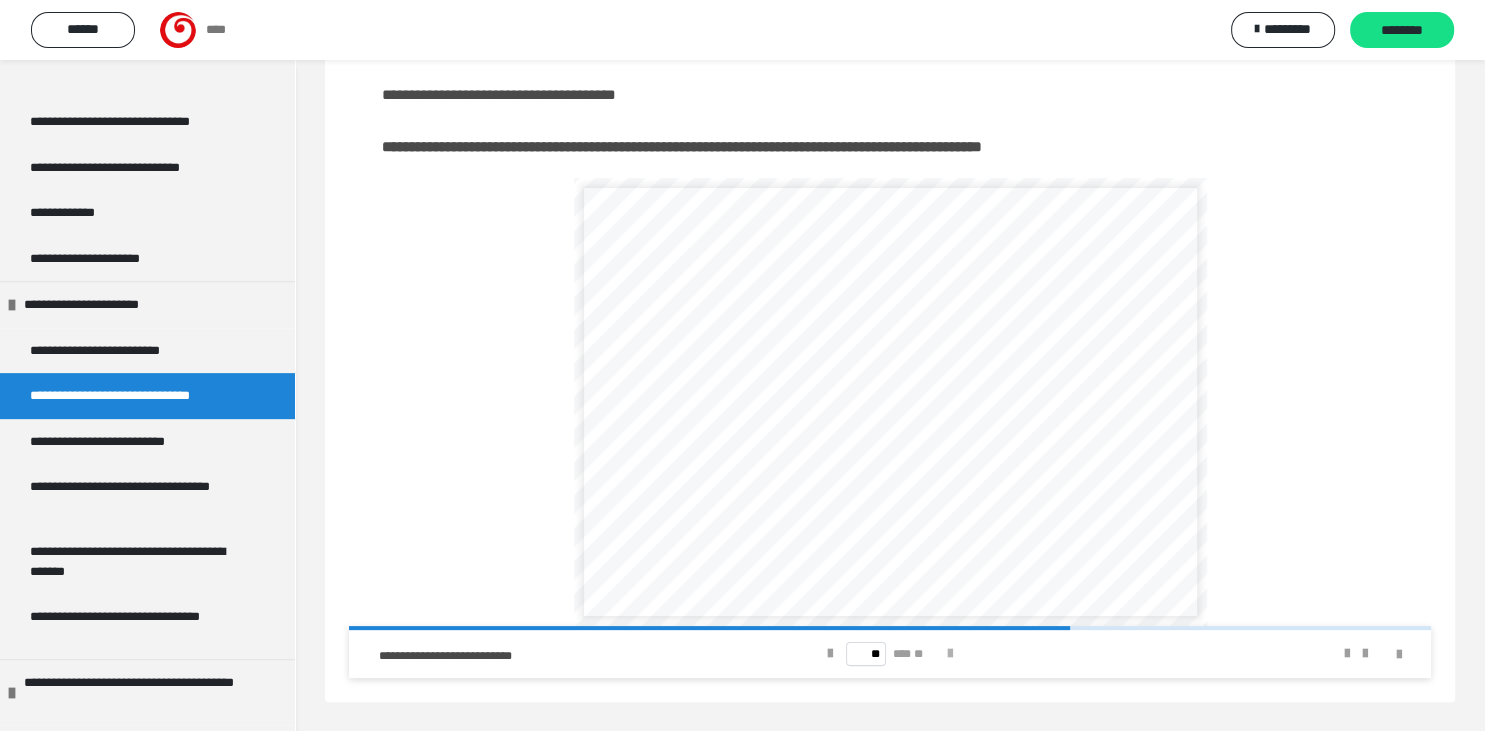 click at bounding box center (950, 654) 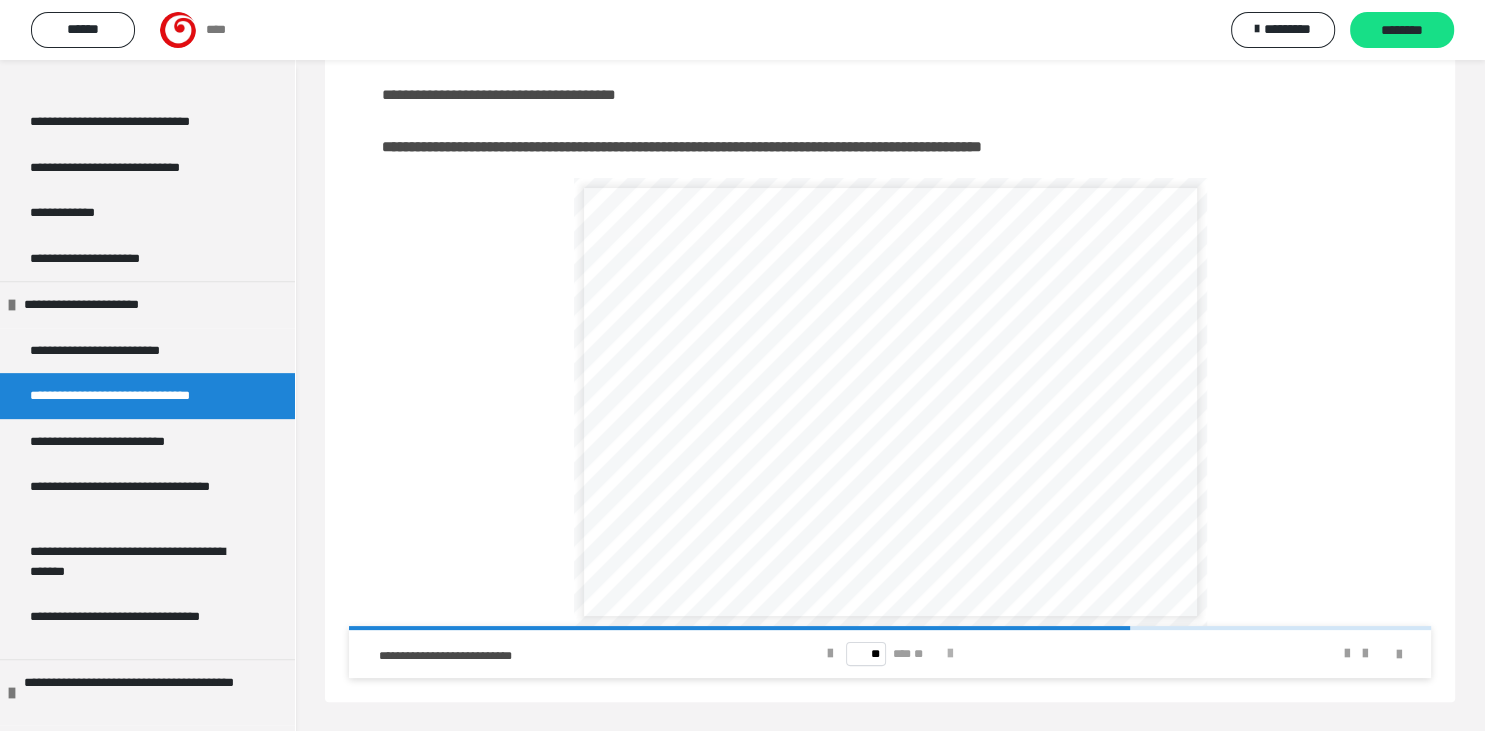 click at bounding box center (950, 654) 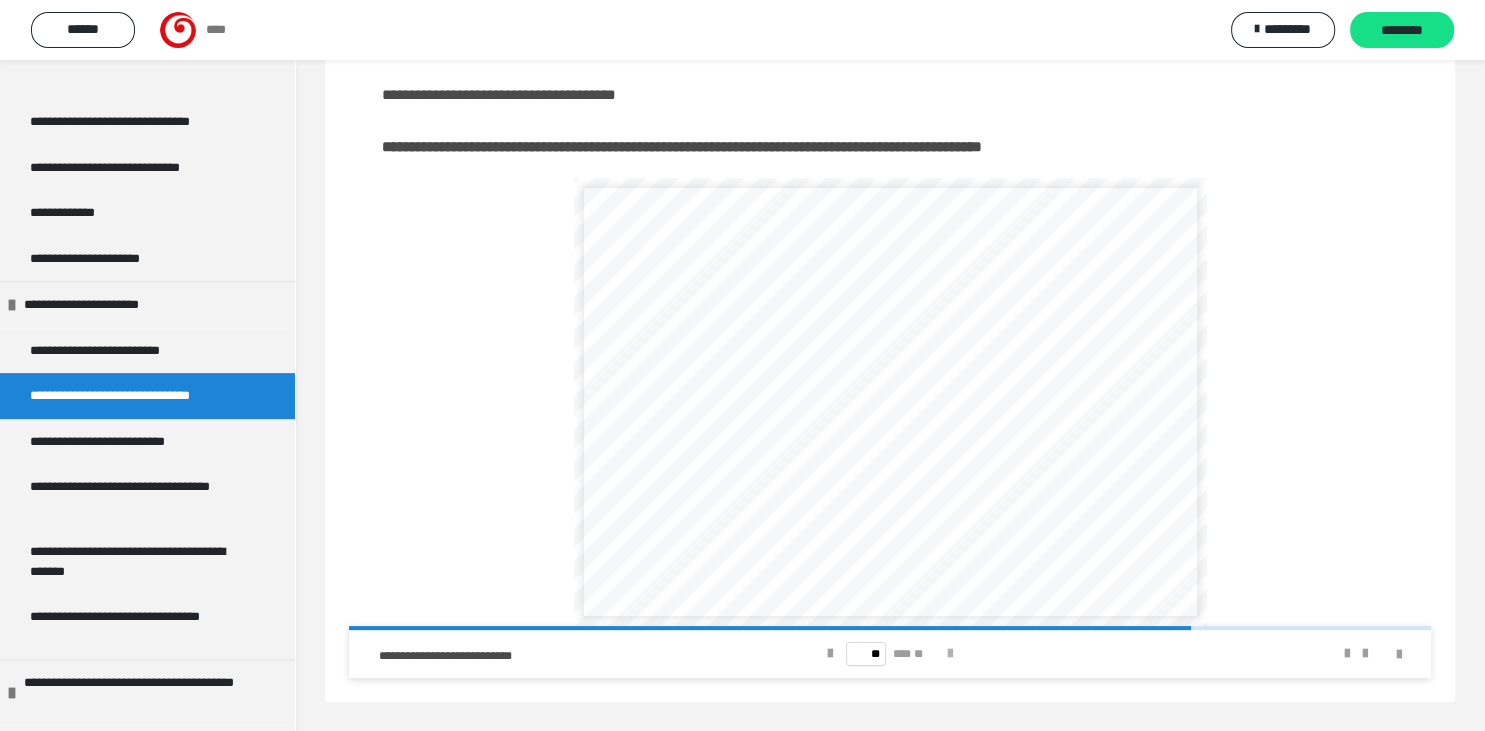 click at bounding box center [950, 654] 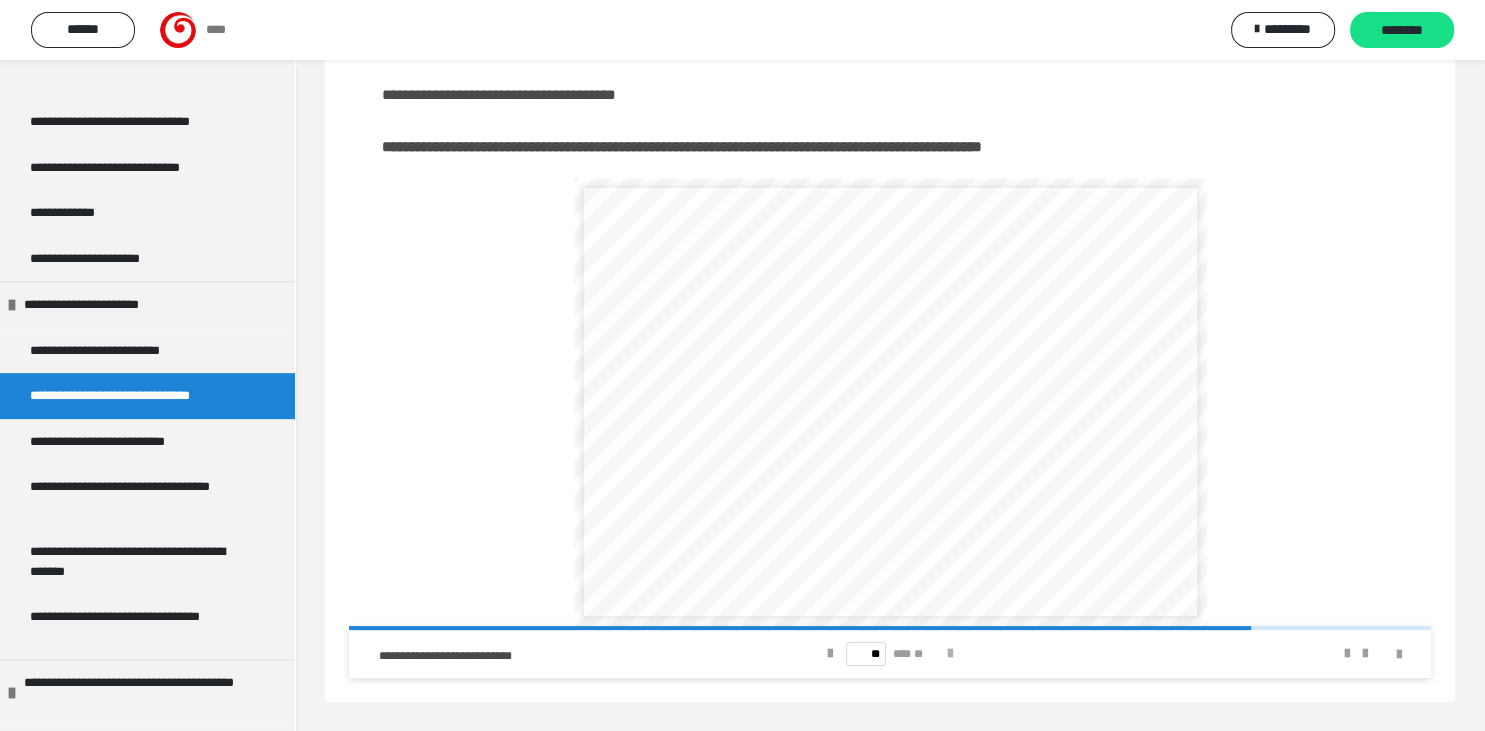 click at bounding box center [950, 654] 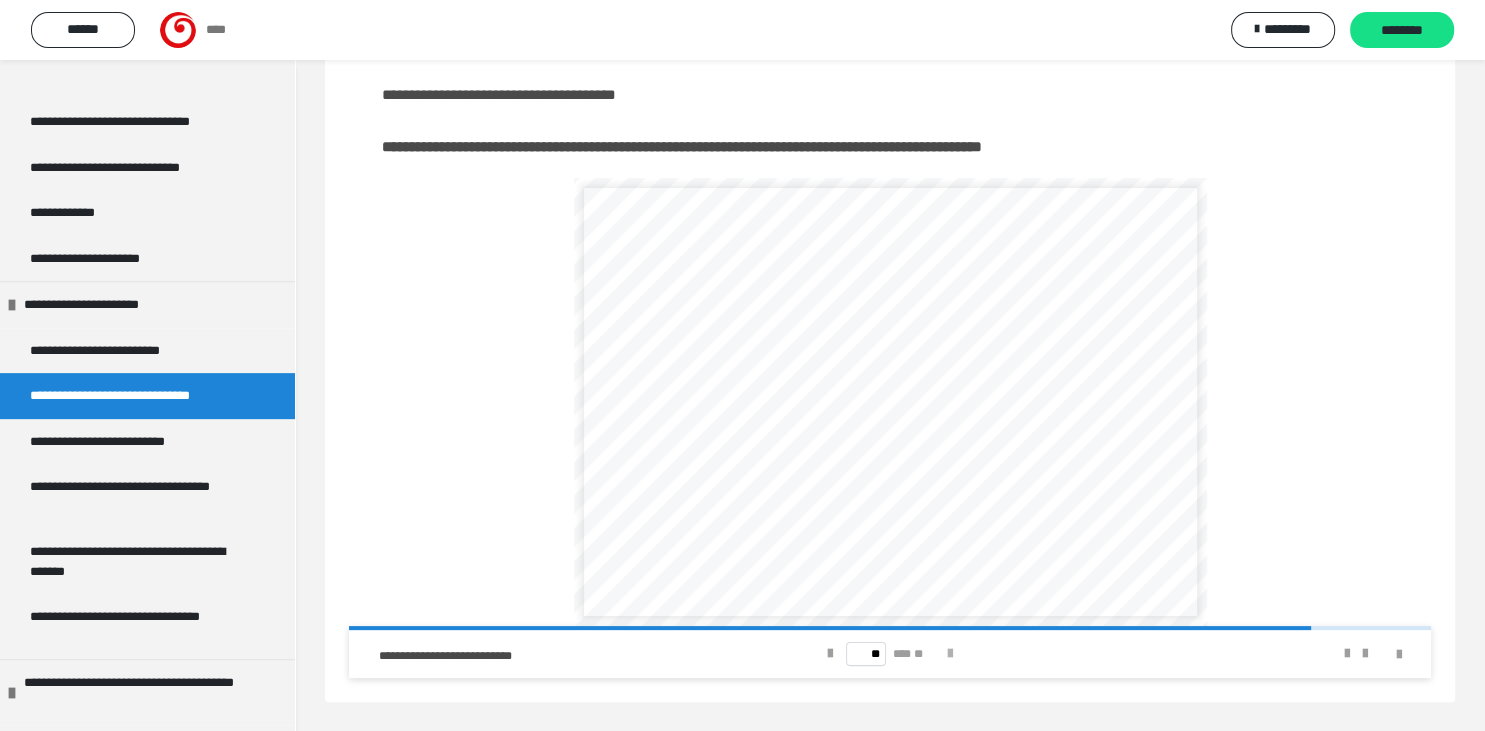 click at bounding box center [950, 654] 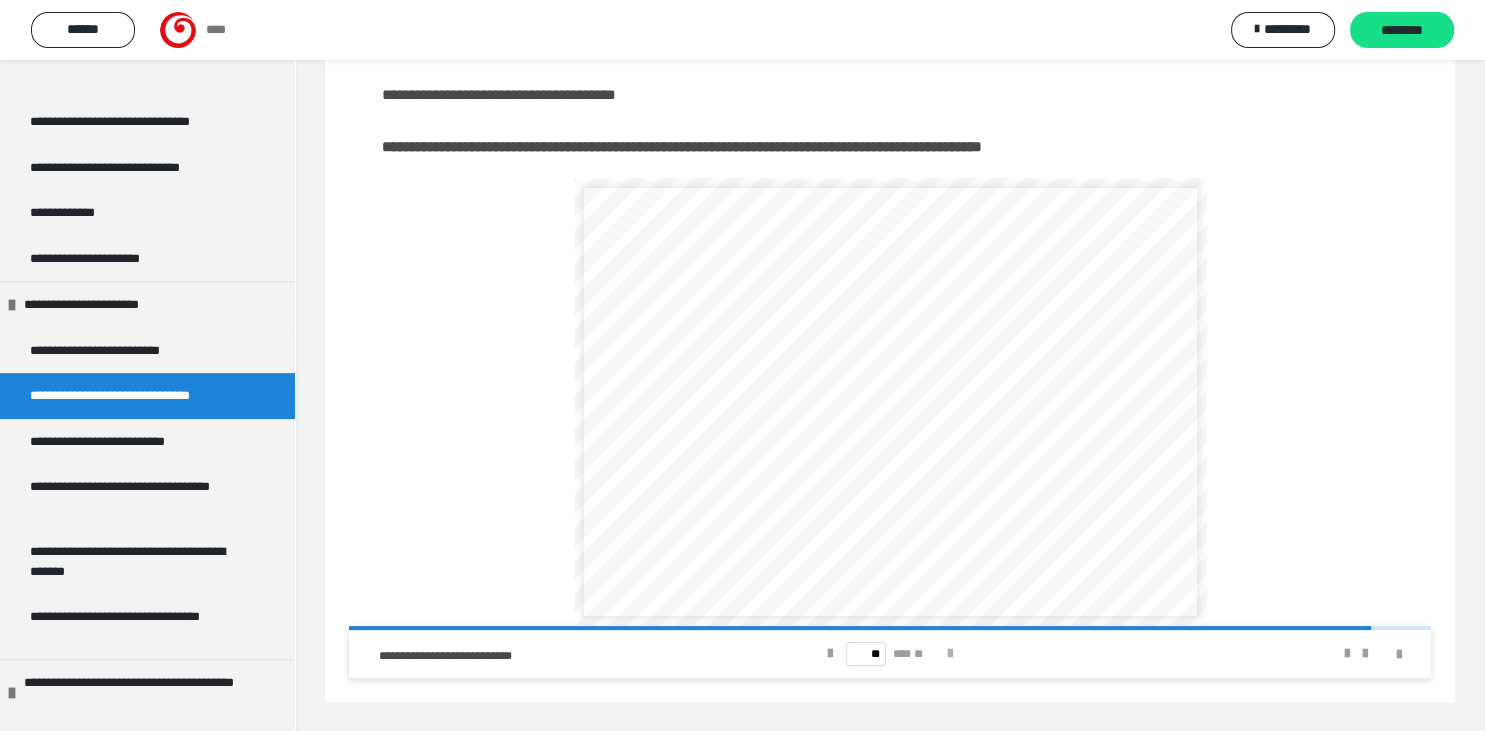 click at bounding box center [950, 654] 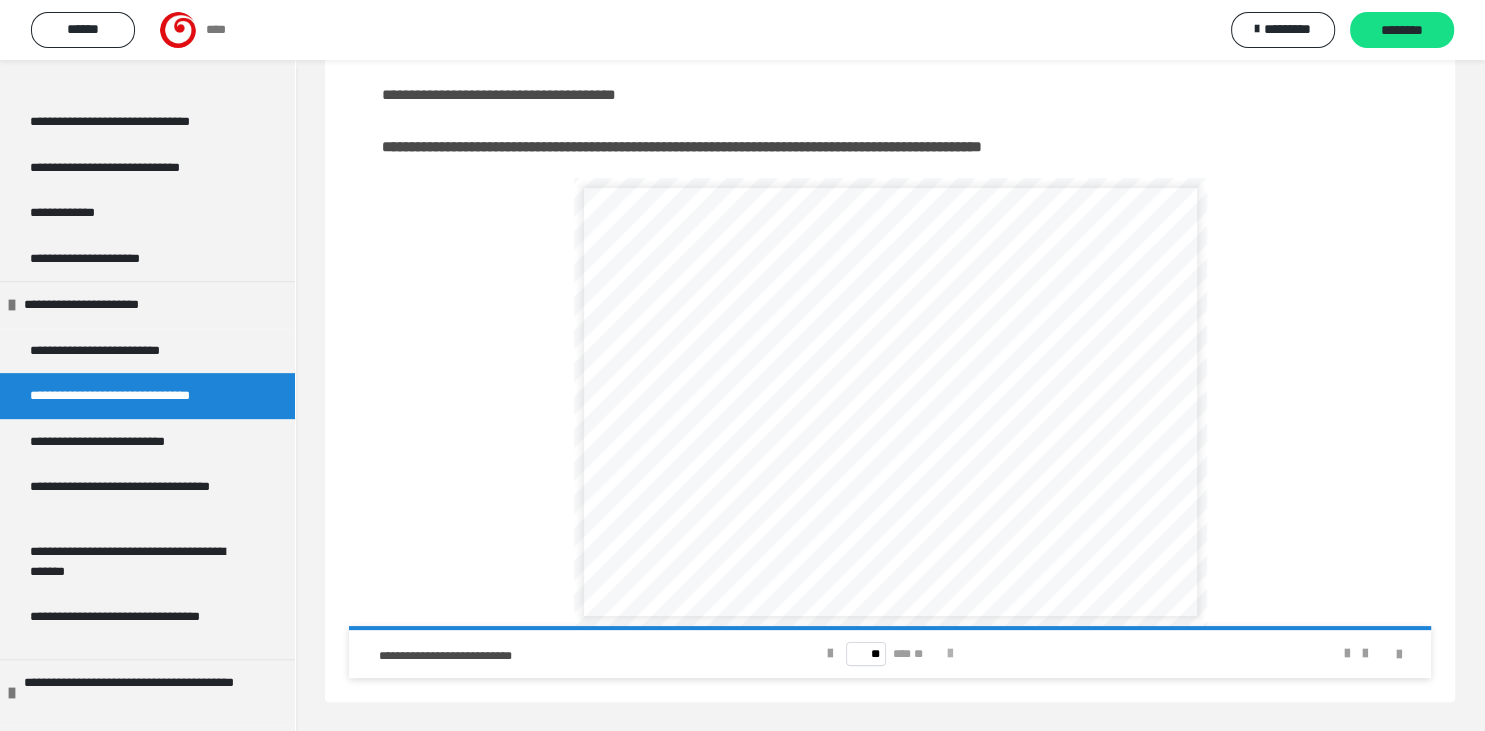 click on "** *** **" at bounding box center [890, 654] 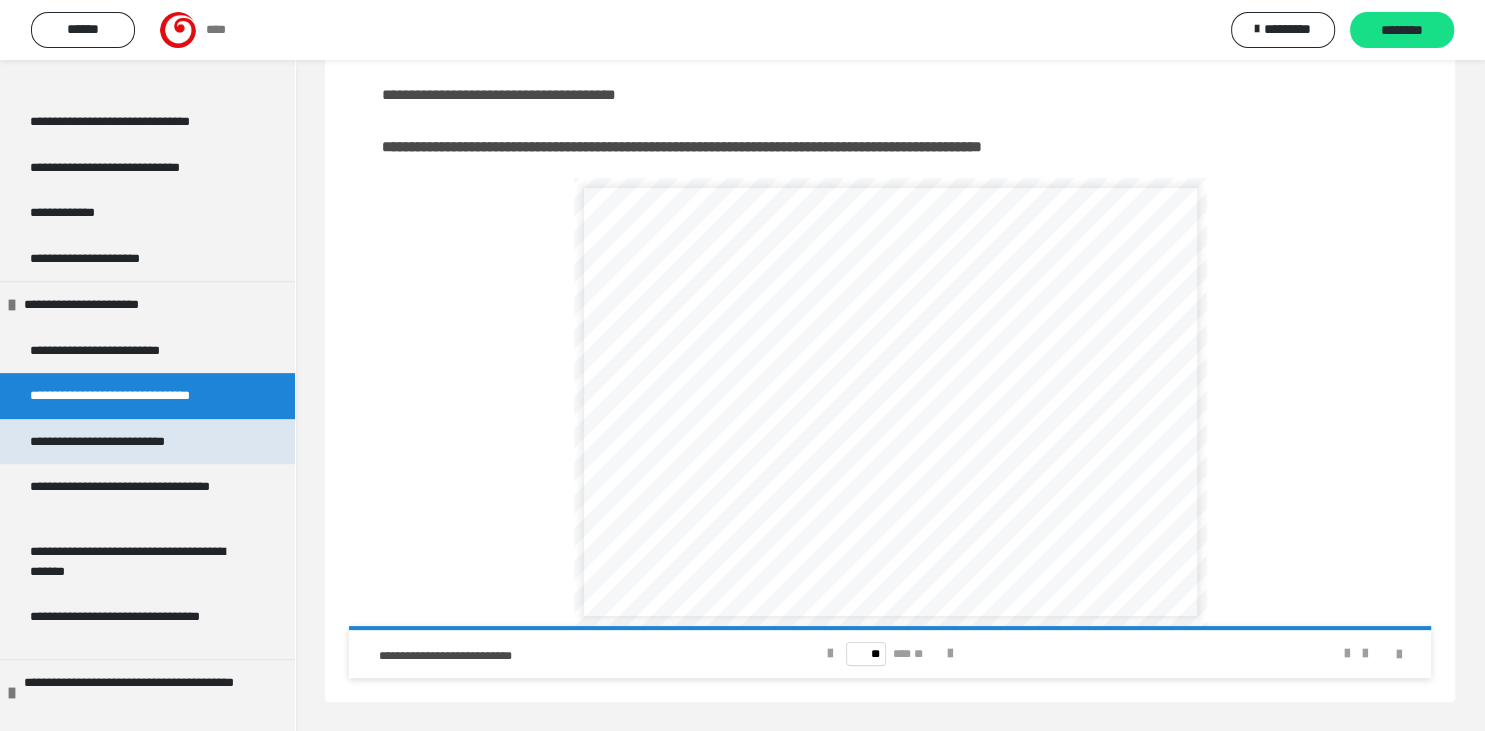 click on "**********" at bounding box center (147, 442) 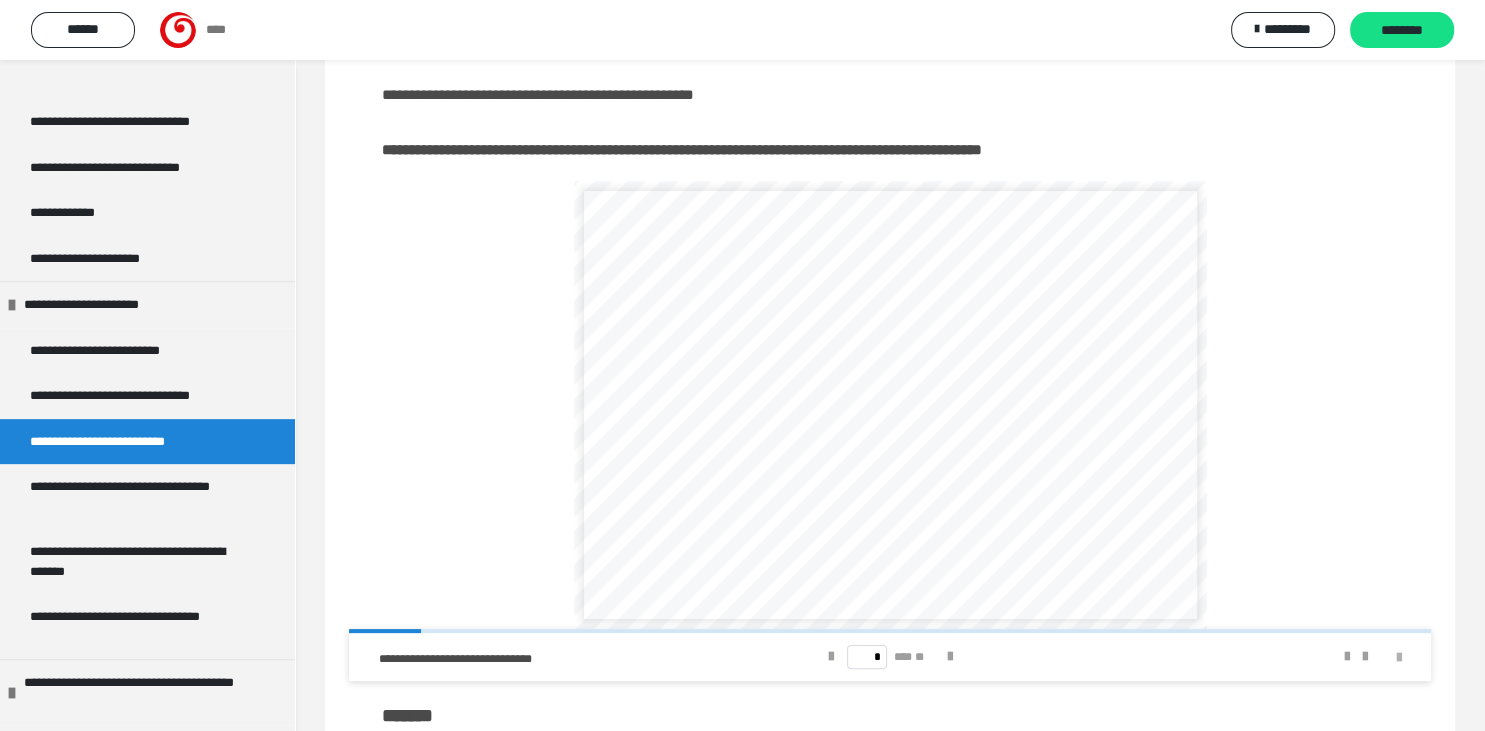 click at bounding box center [1399, 658] 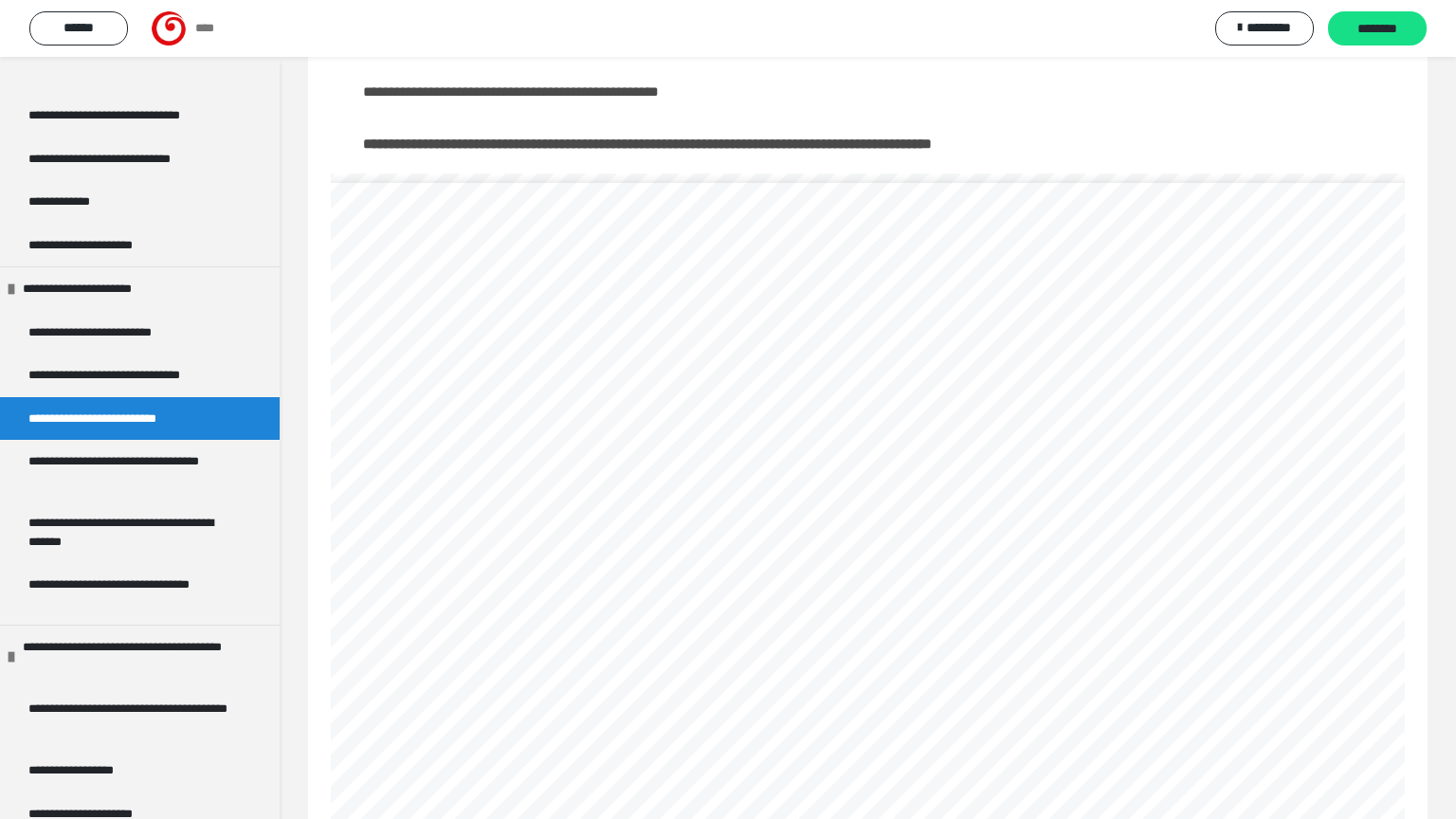 scroll, scrollTop: 55, scrollLeft: 0, axis: vertical 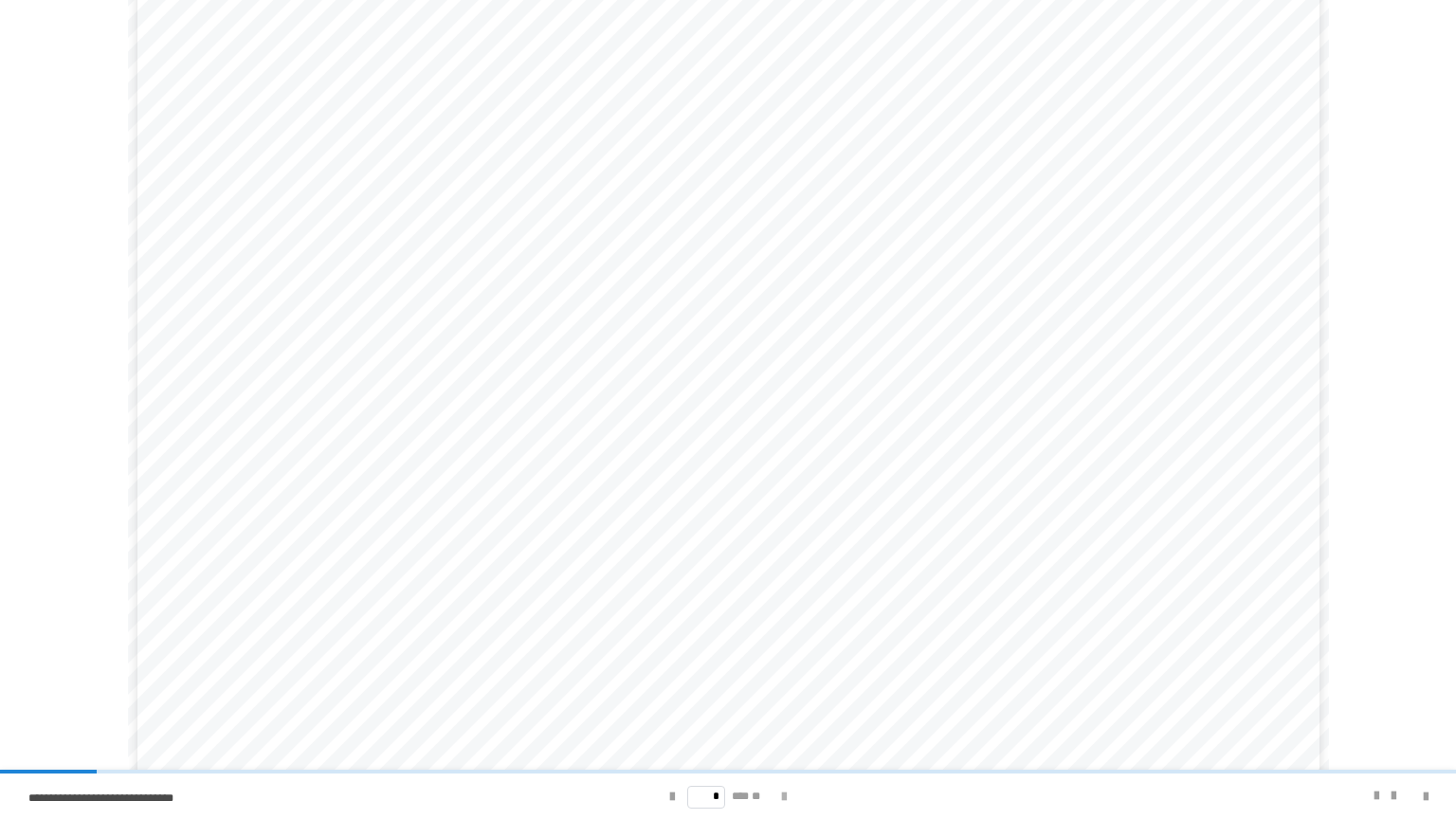 click at bounding box center (784, 797) 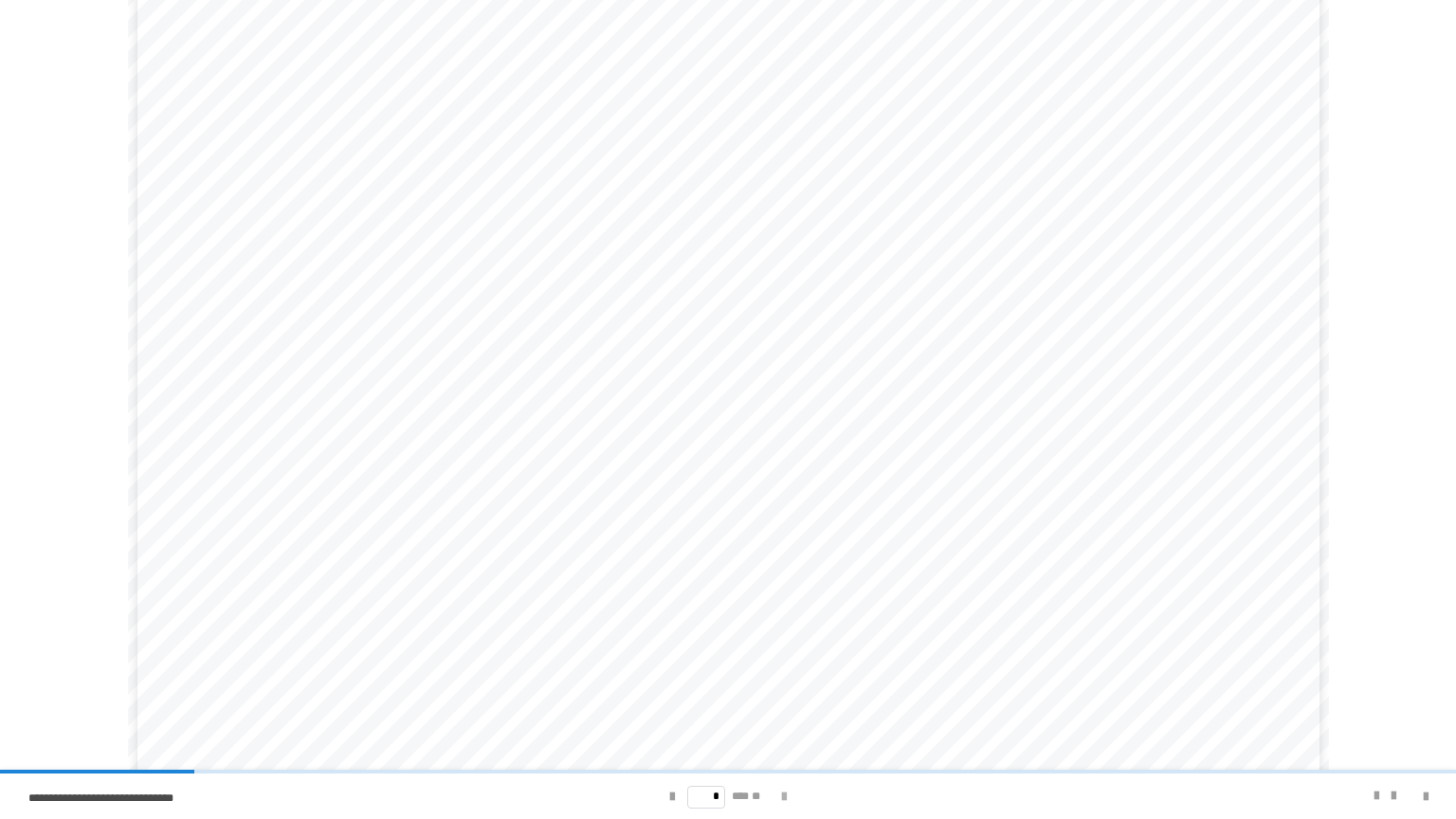 scroll, scrollTop: 0, scrollLeft: 0, axis: both 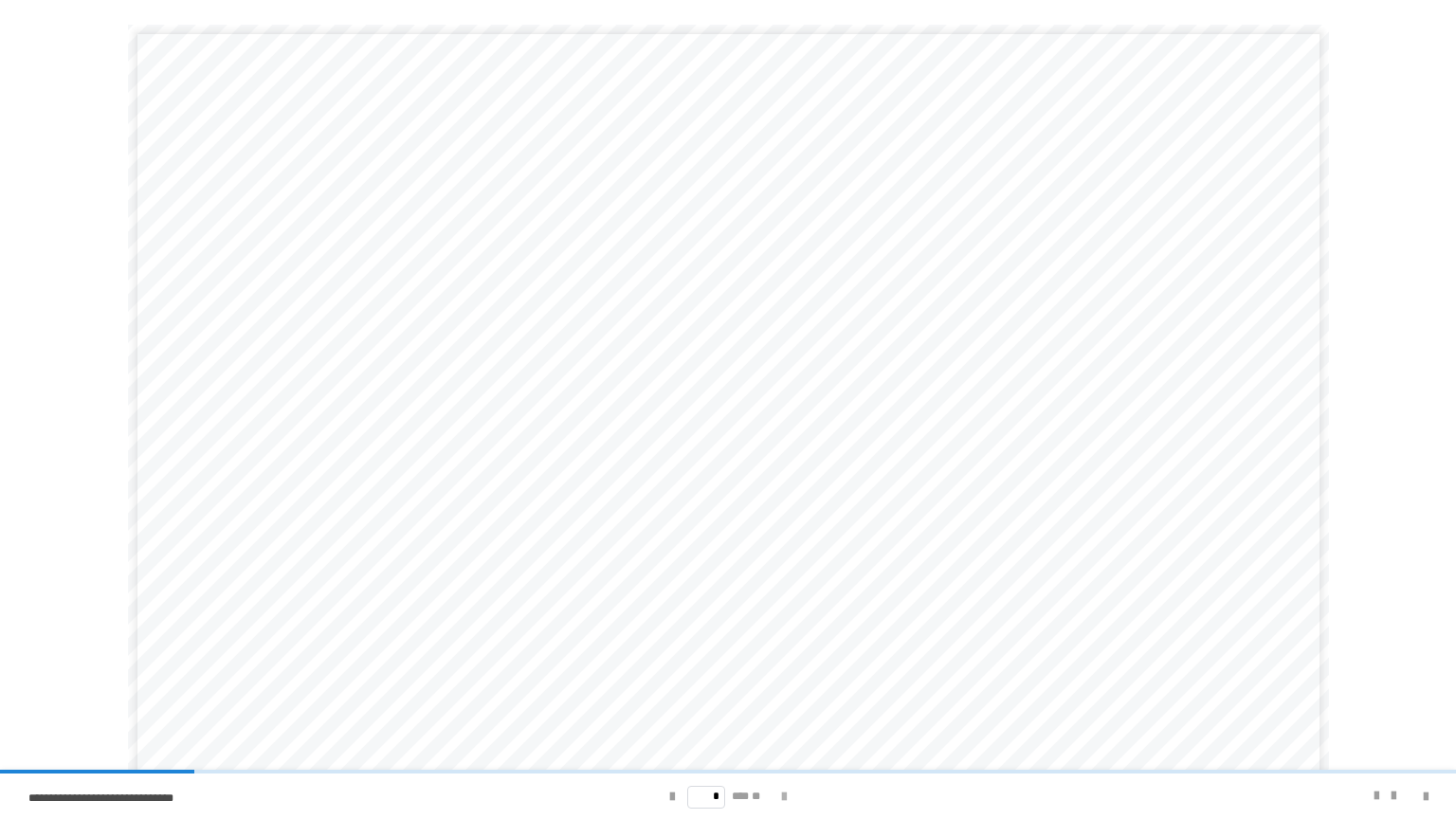 click at bounding box center (784, 797) 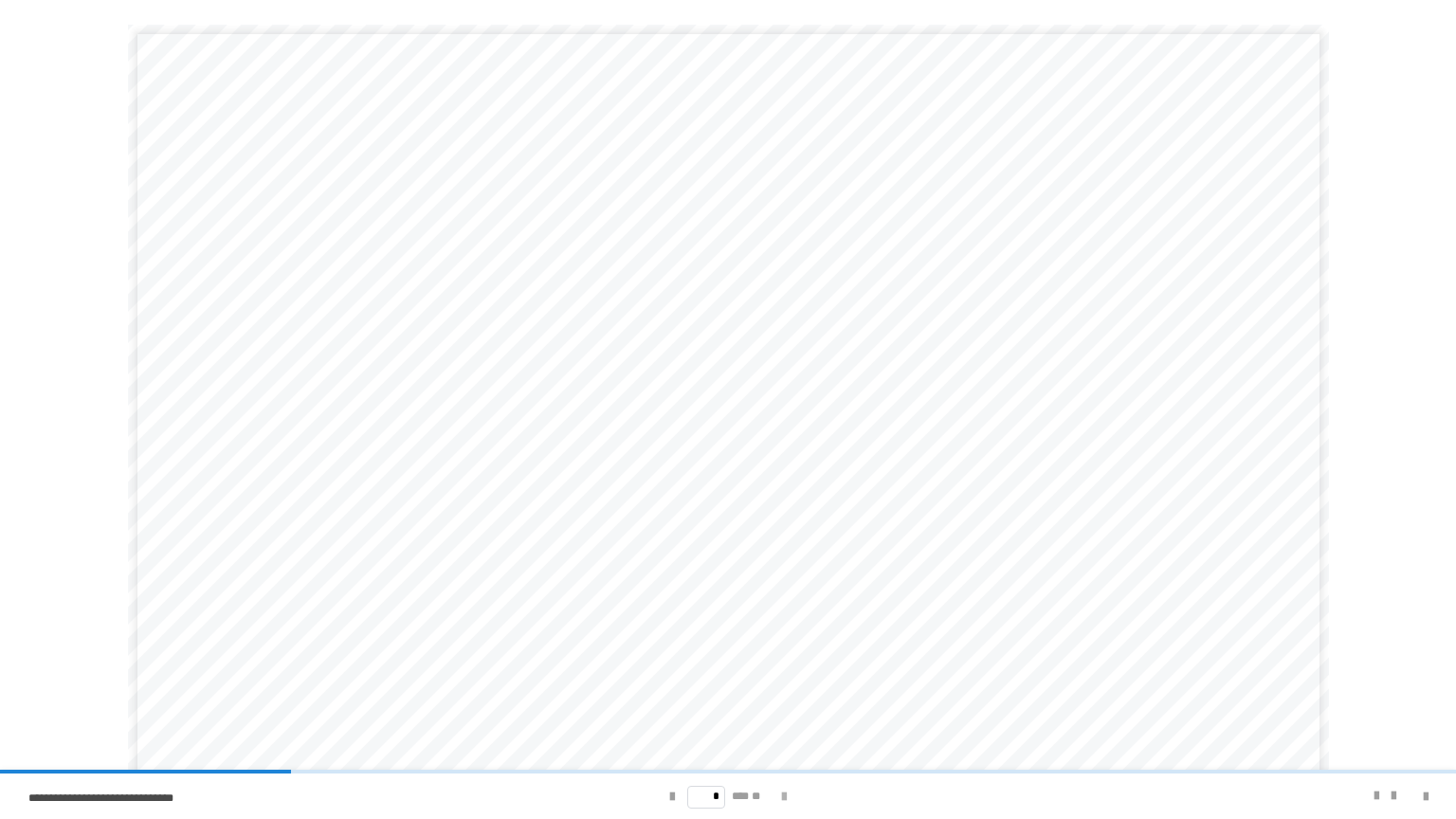 click at bounding box center (784, 797) 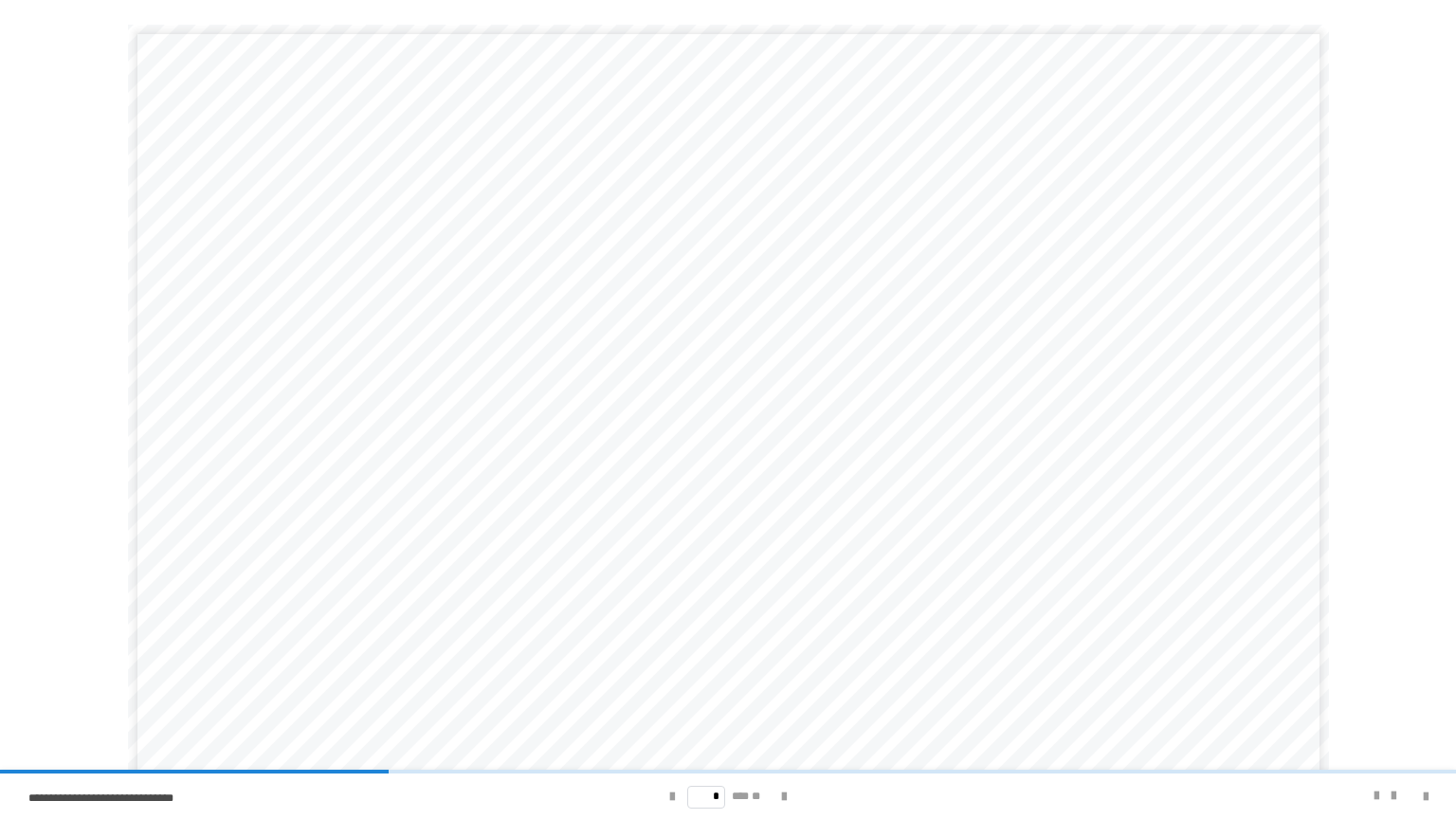 click on "**********" at bounding box center [463, 647] 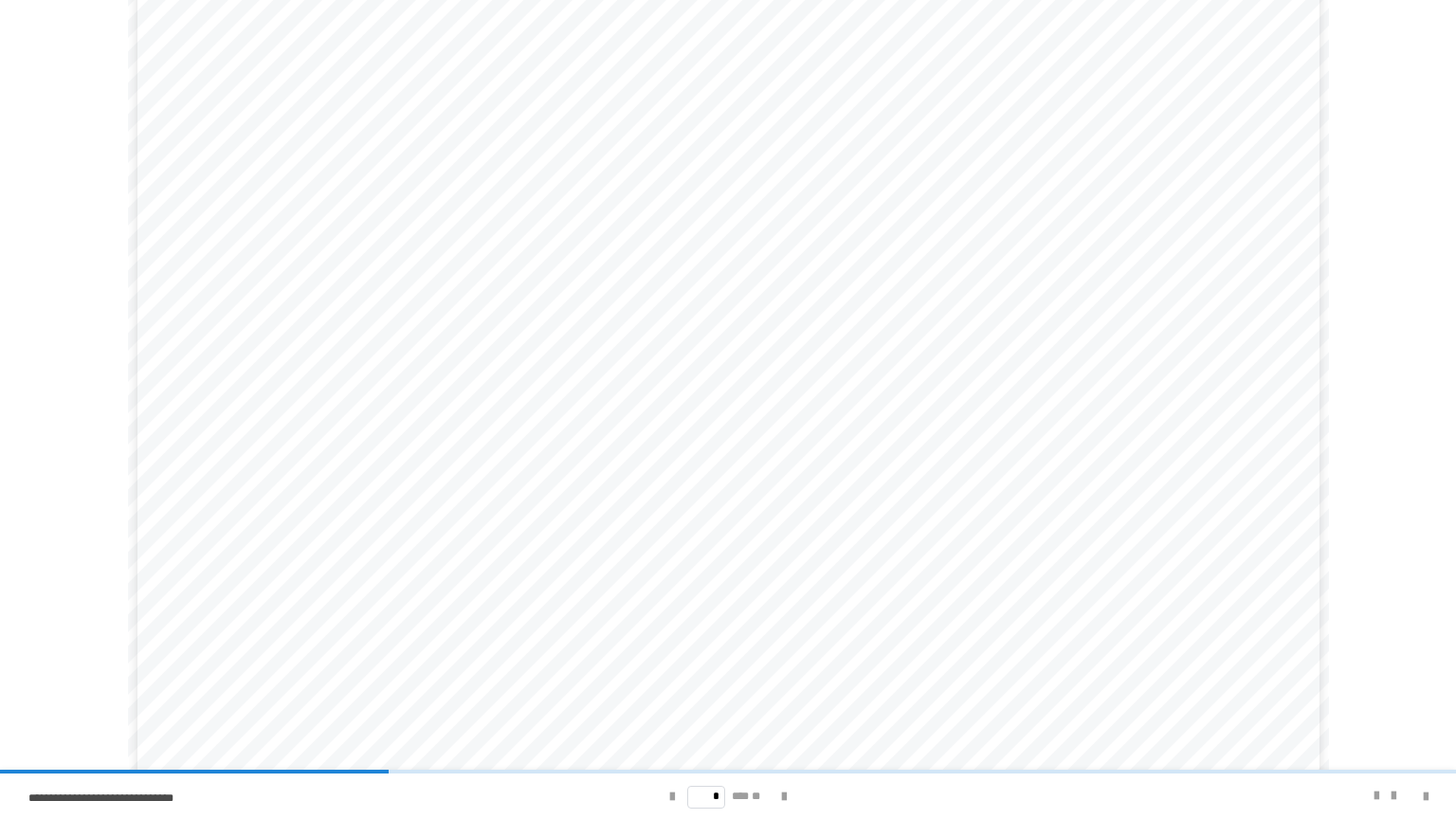 click at bounding box center (402, 592) 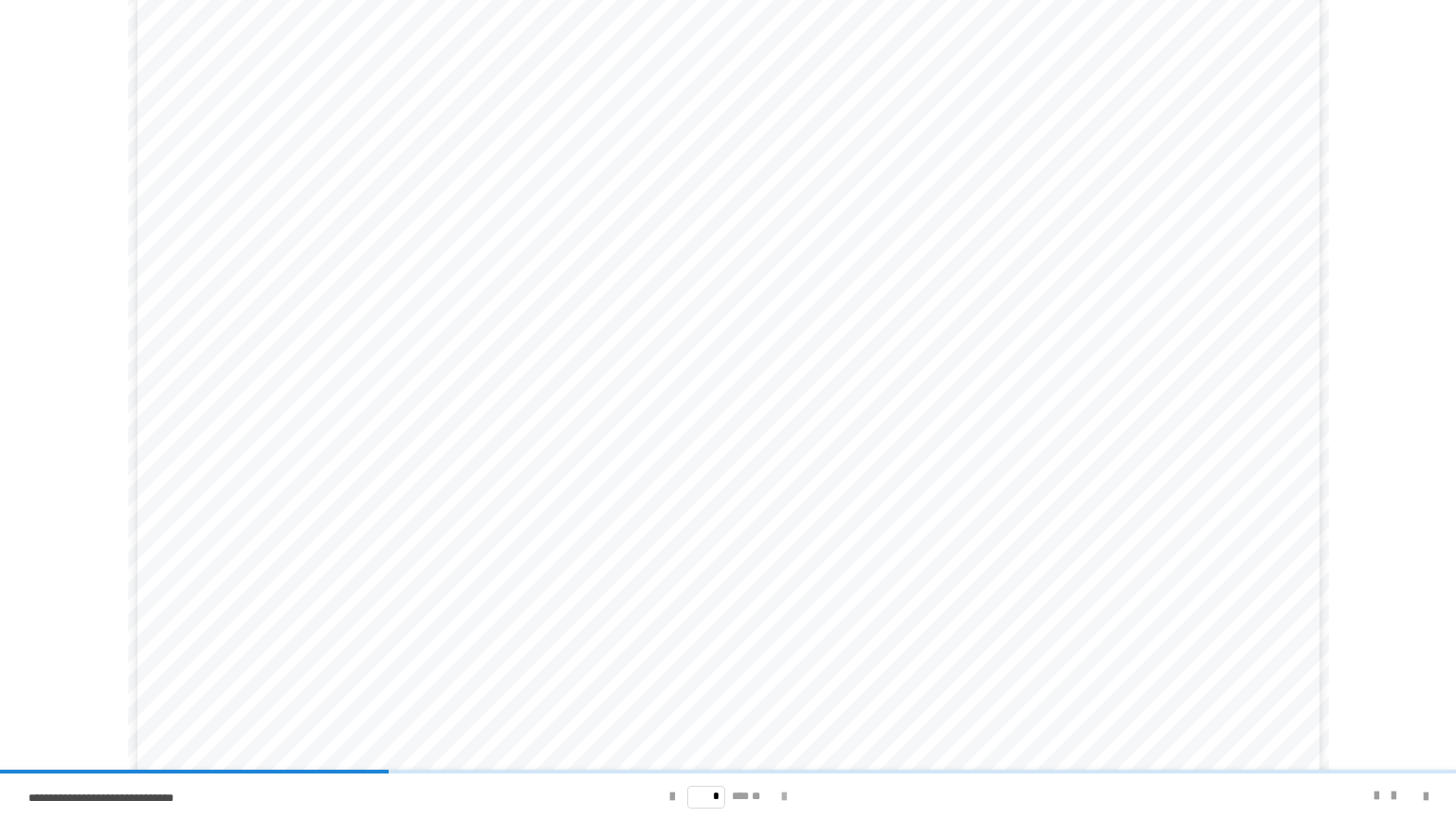 click at bounding box center [784, 797] 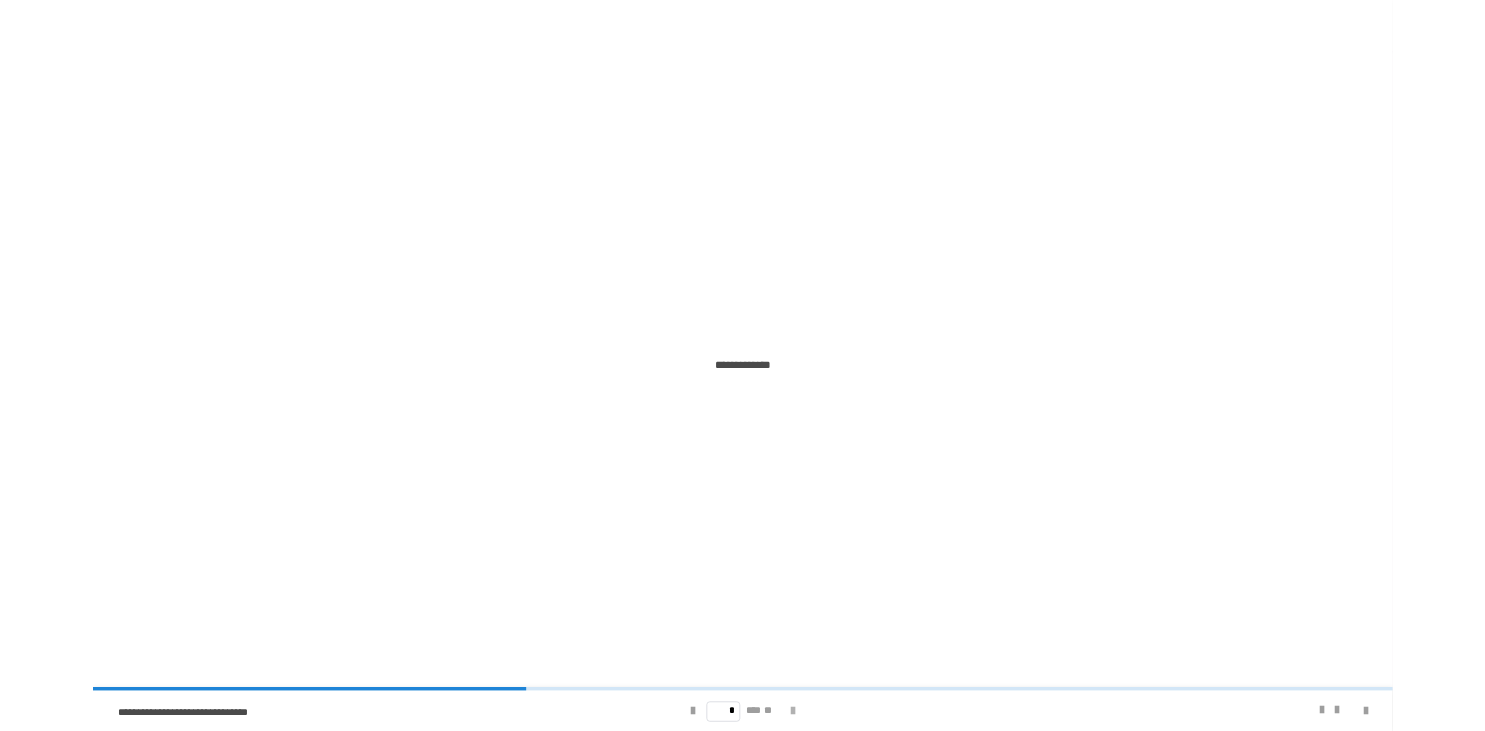 scroll, scrollTop: 0, scrollLeft: 0, axis: both 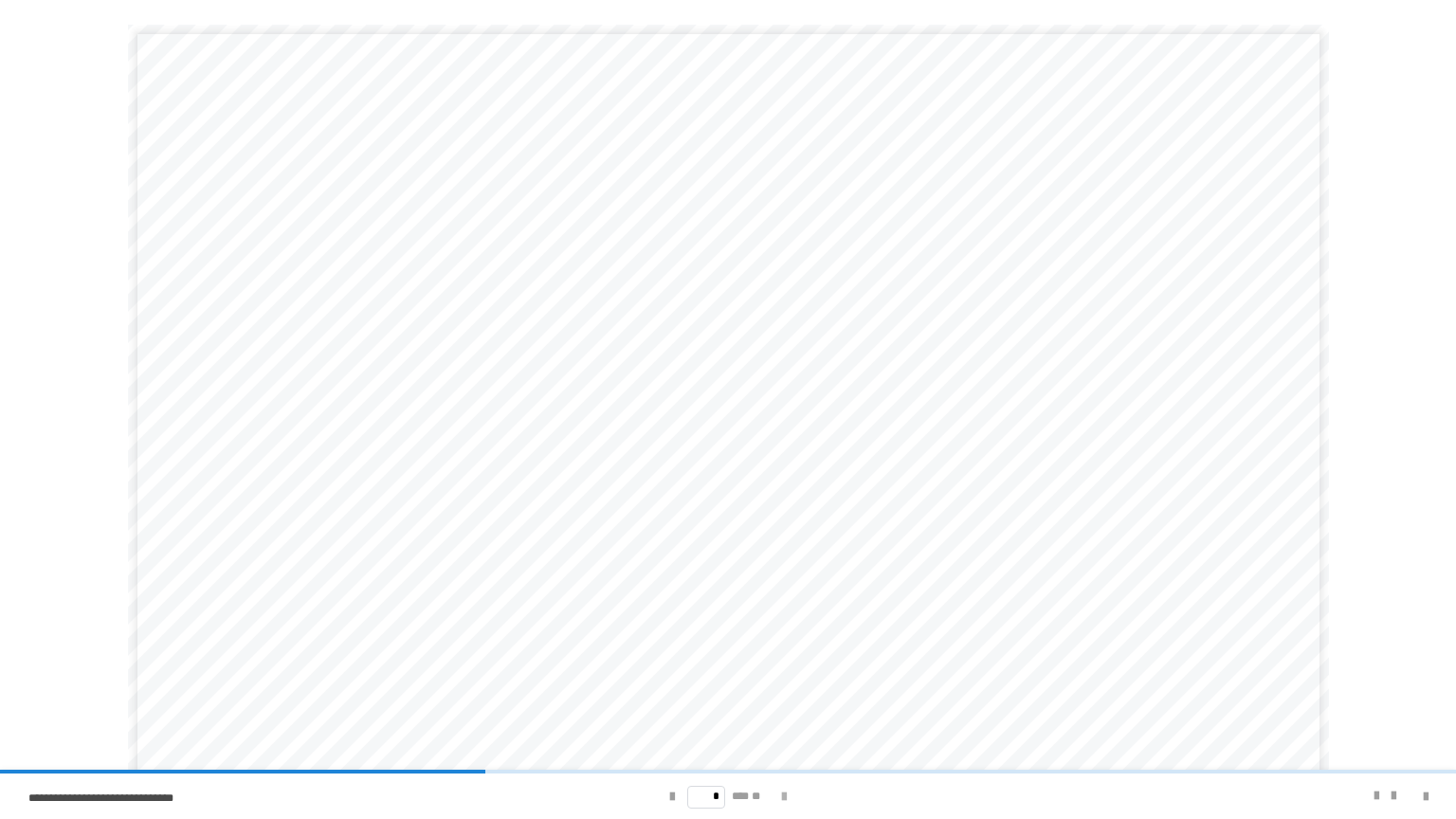click at bounding box center [784, 797] 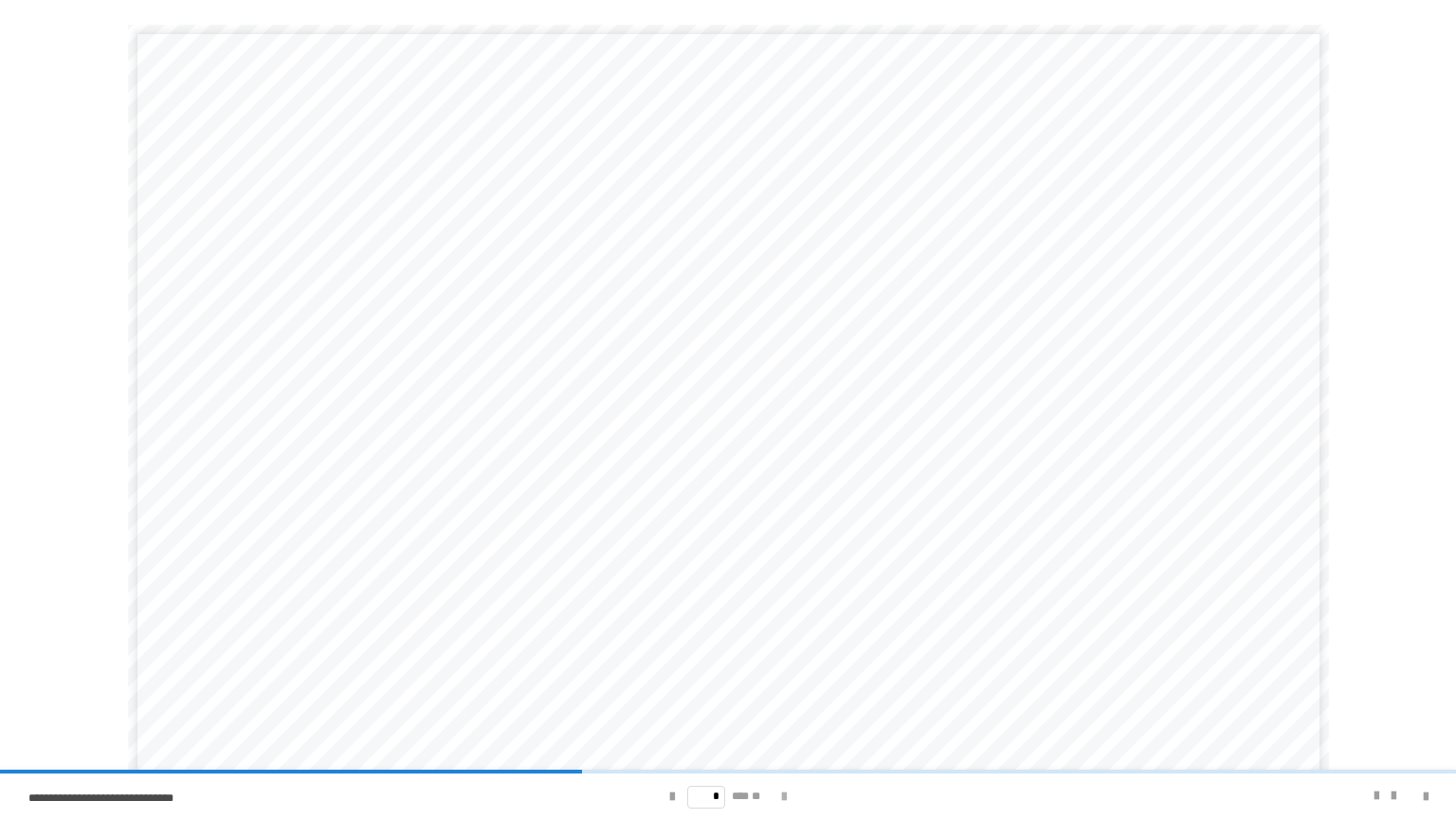 click at bounding box center (784, 797) 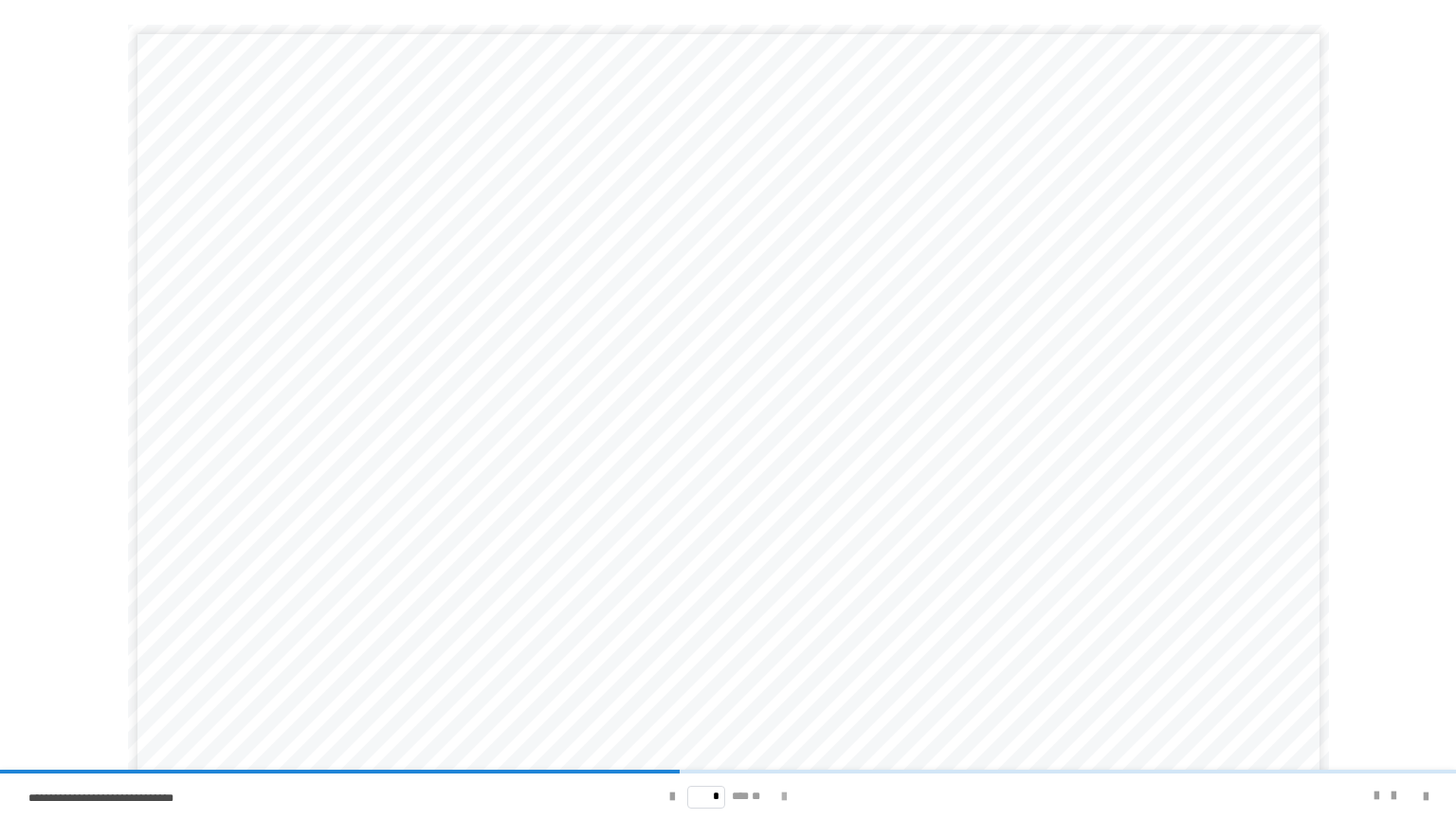 click at bounding box center (784, 797) 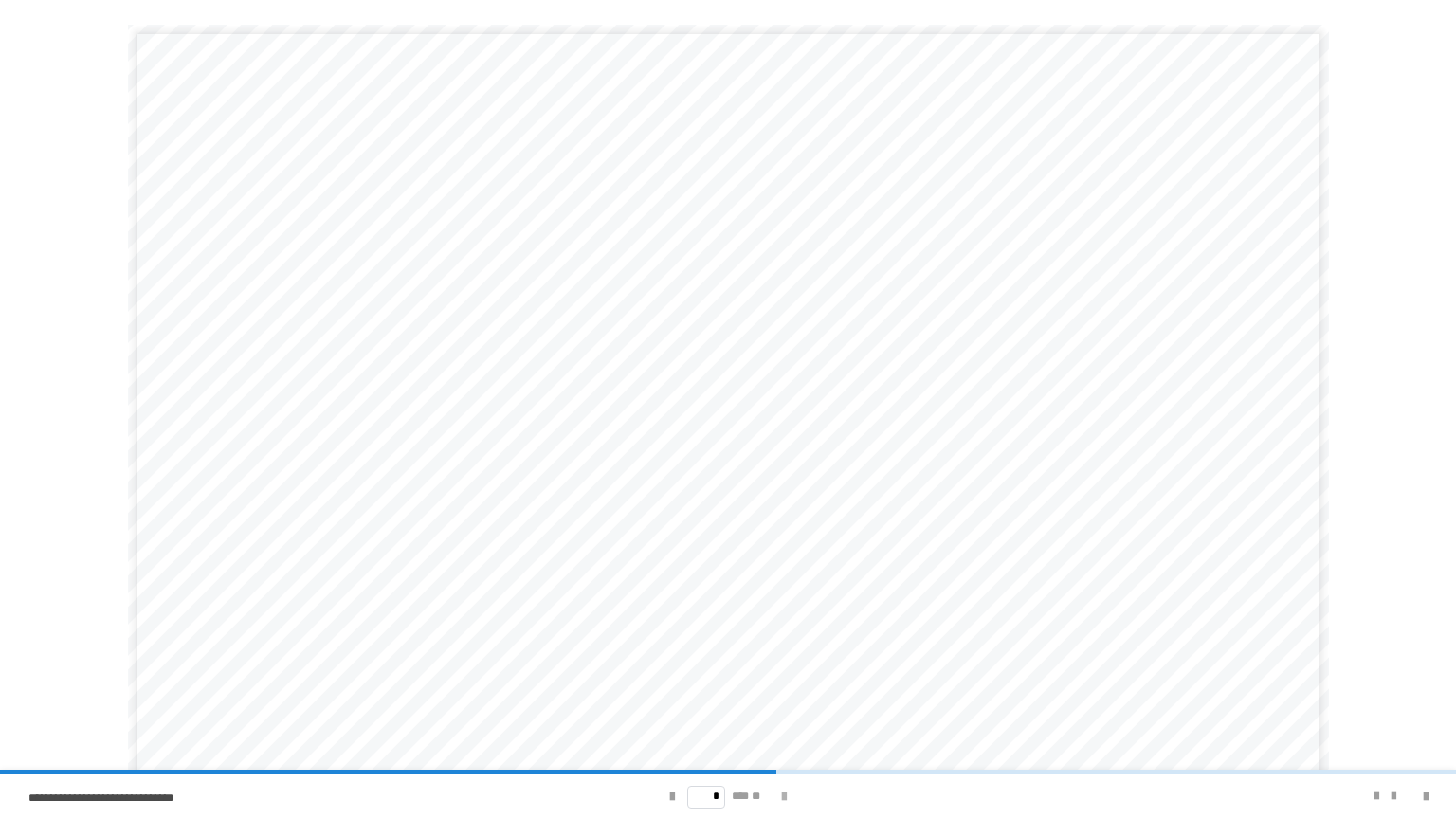 click at bounding box center (784, 797) 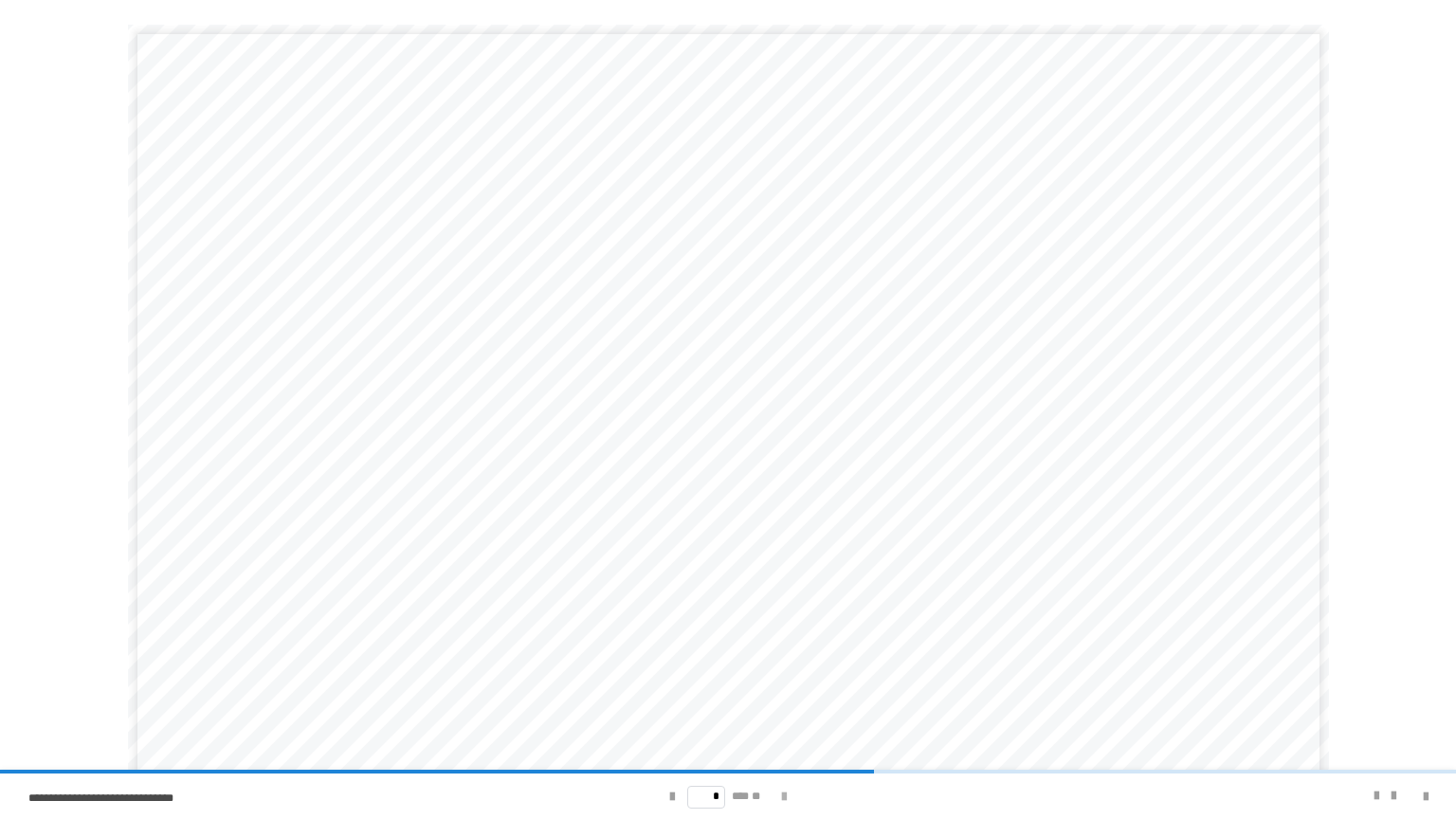 click at bounding box center (784, 797) 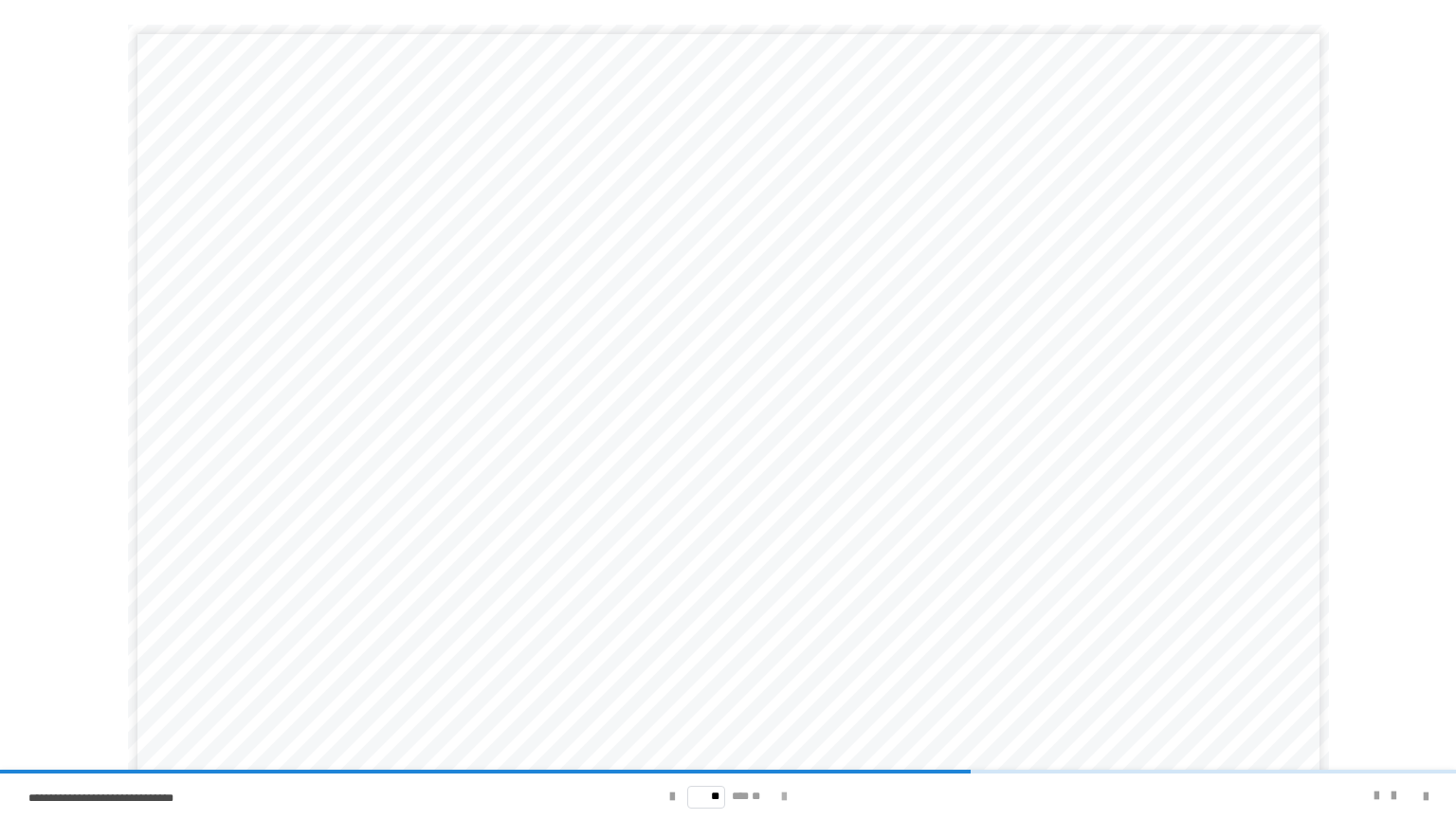 click at bounding box center [784, 797] 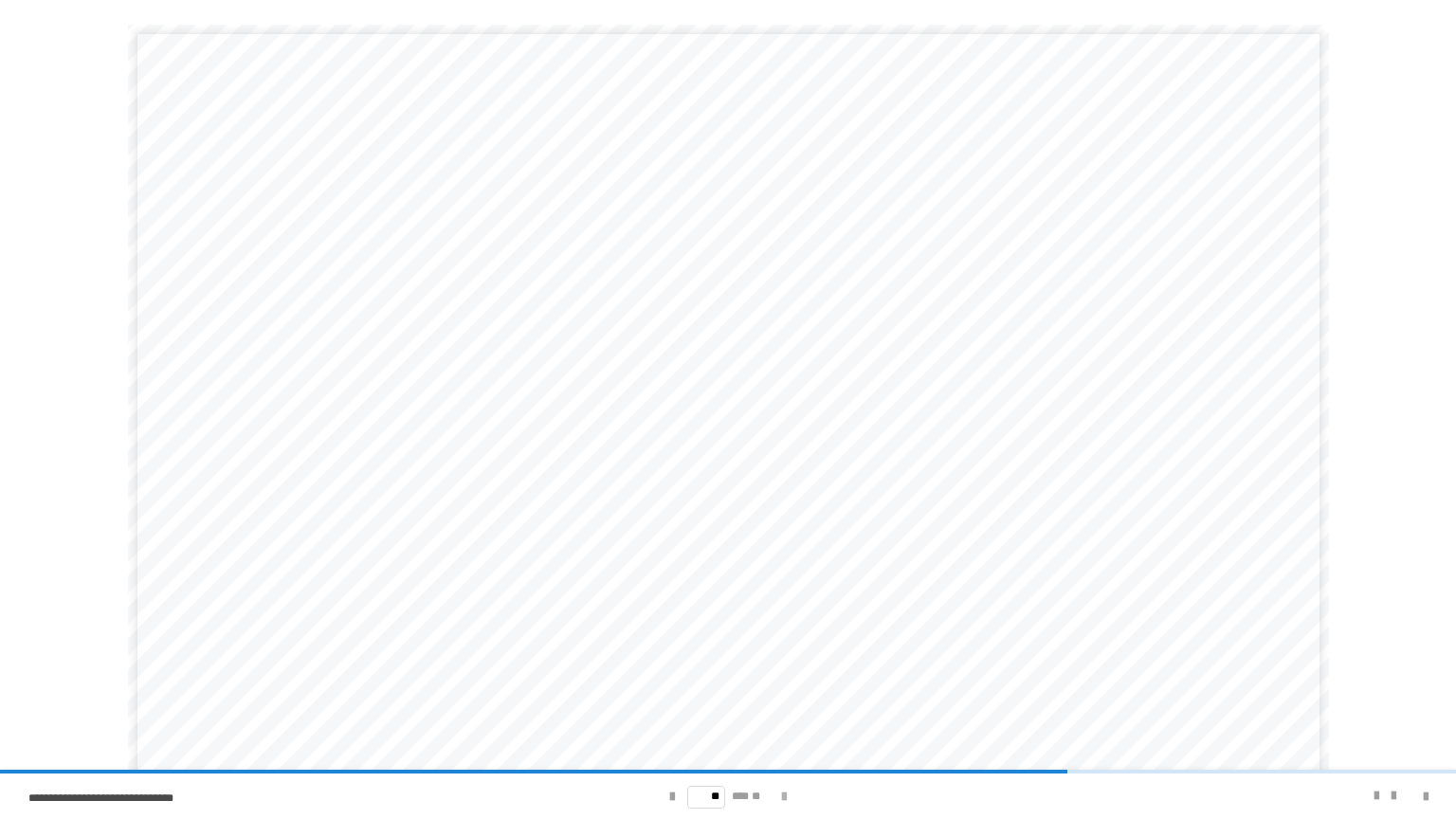 click at bounding box center [784, 797] 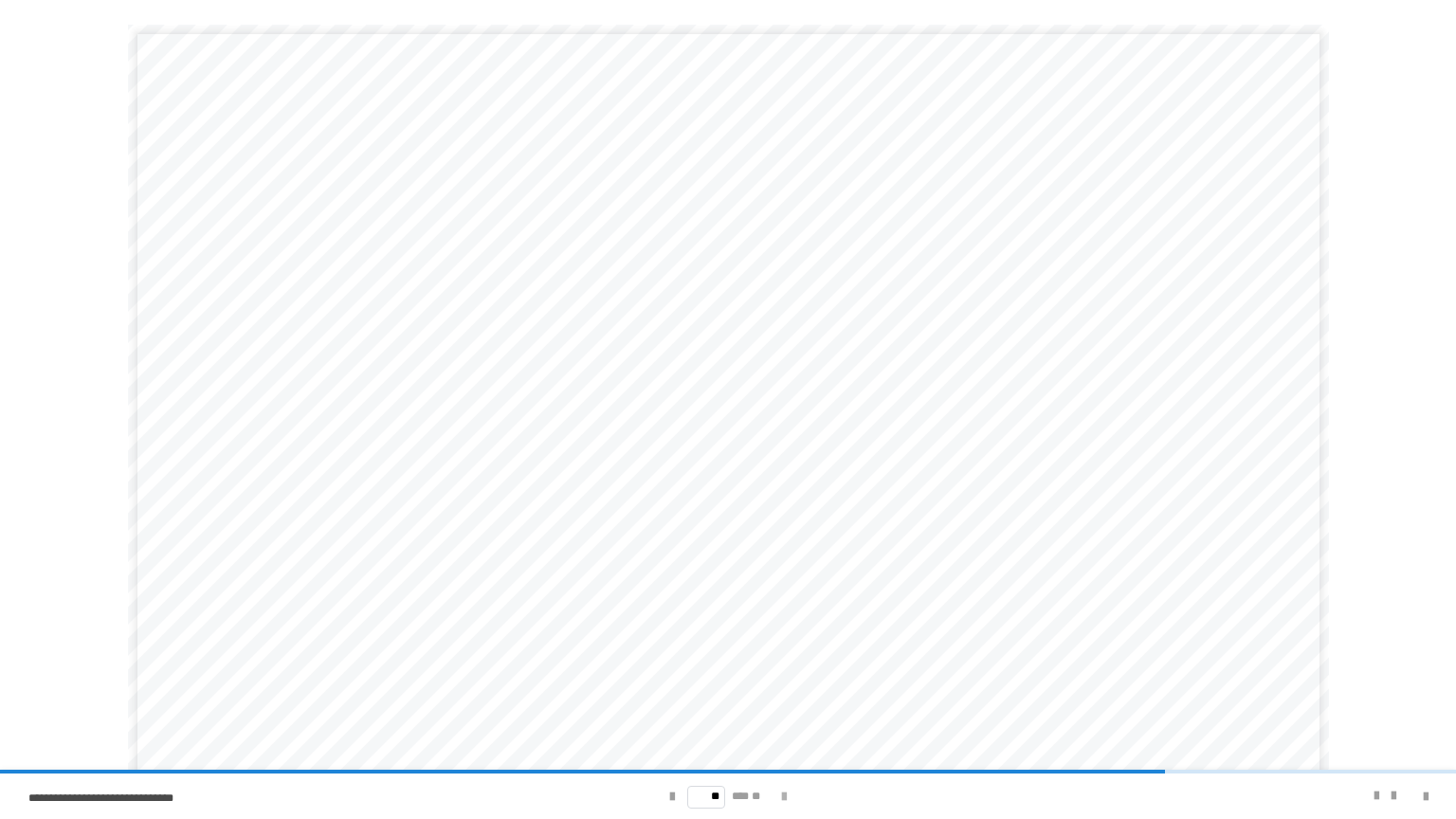 click at bounding box center [784, 797] 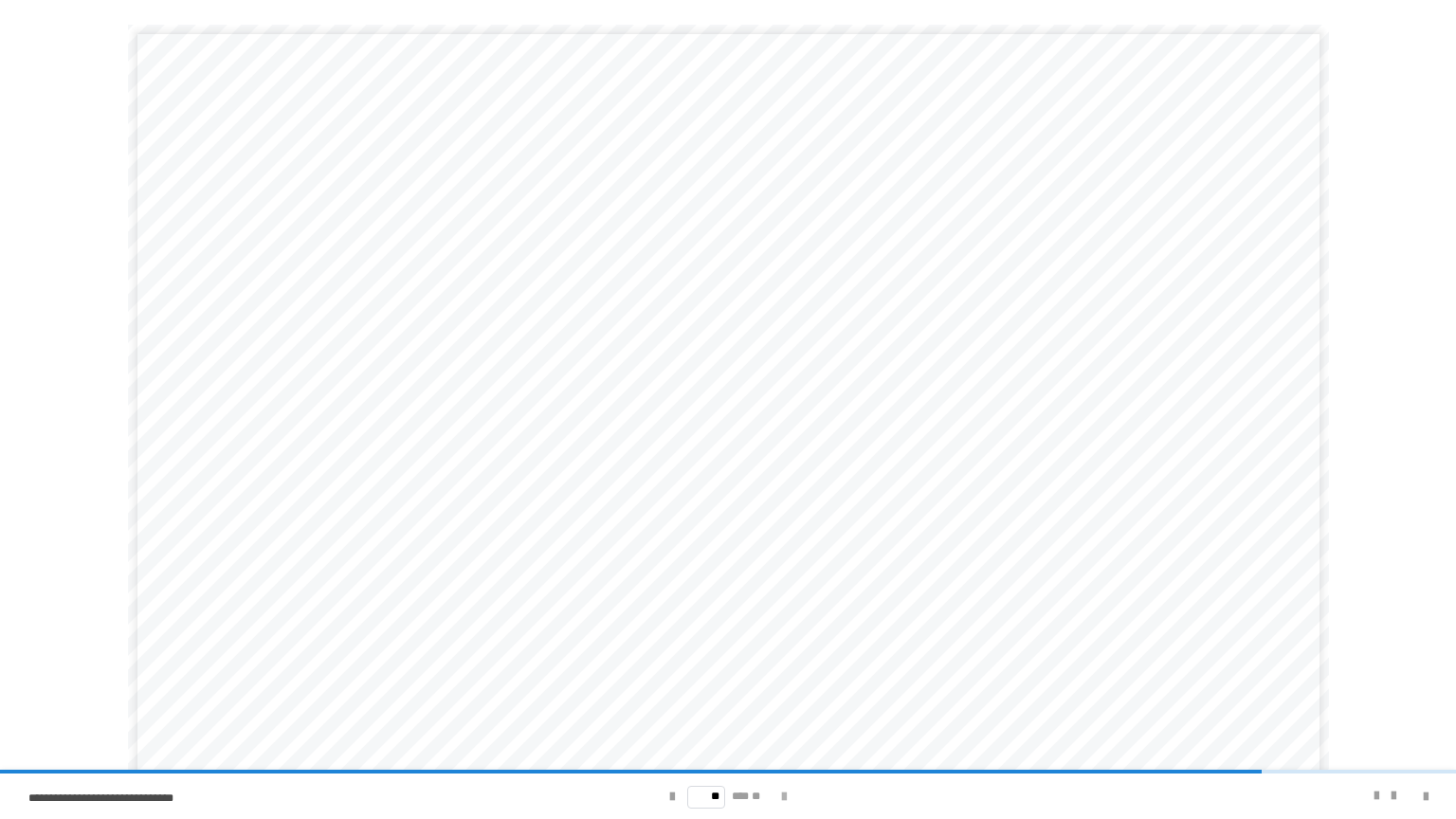 click at bounding box center [784, 797] 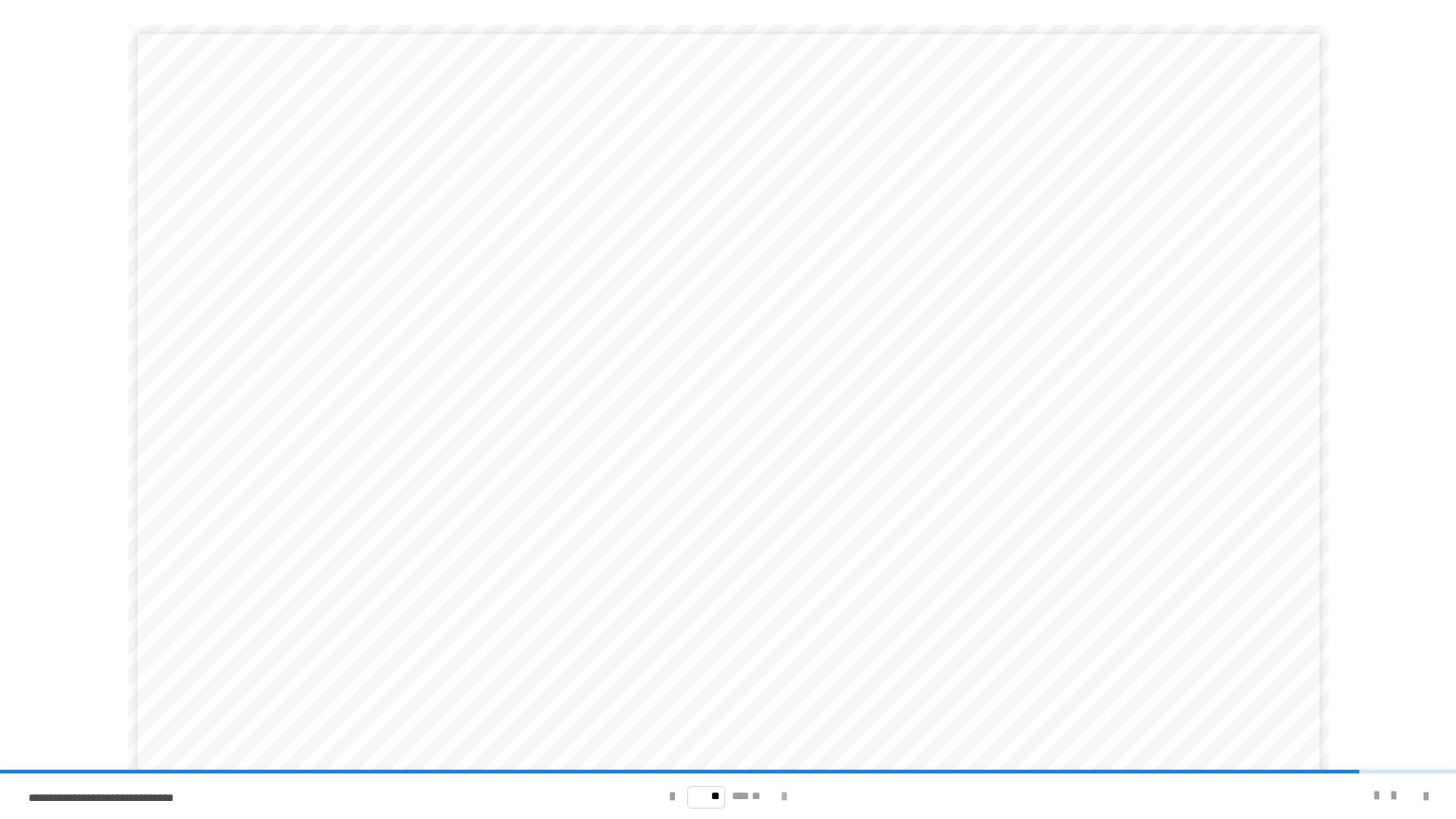 click at bounding box center [784, 797] 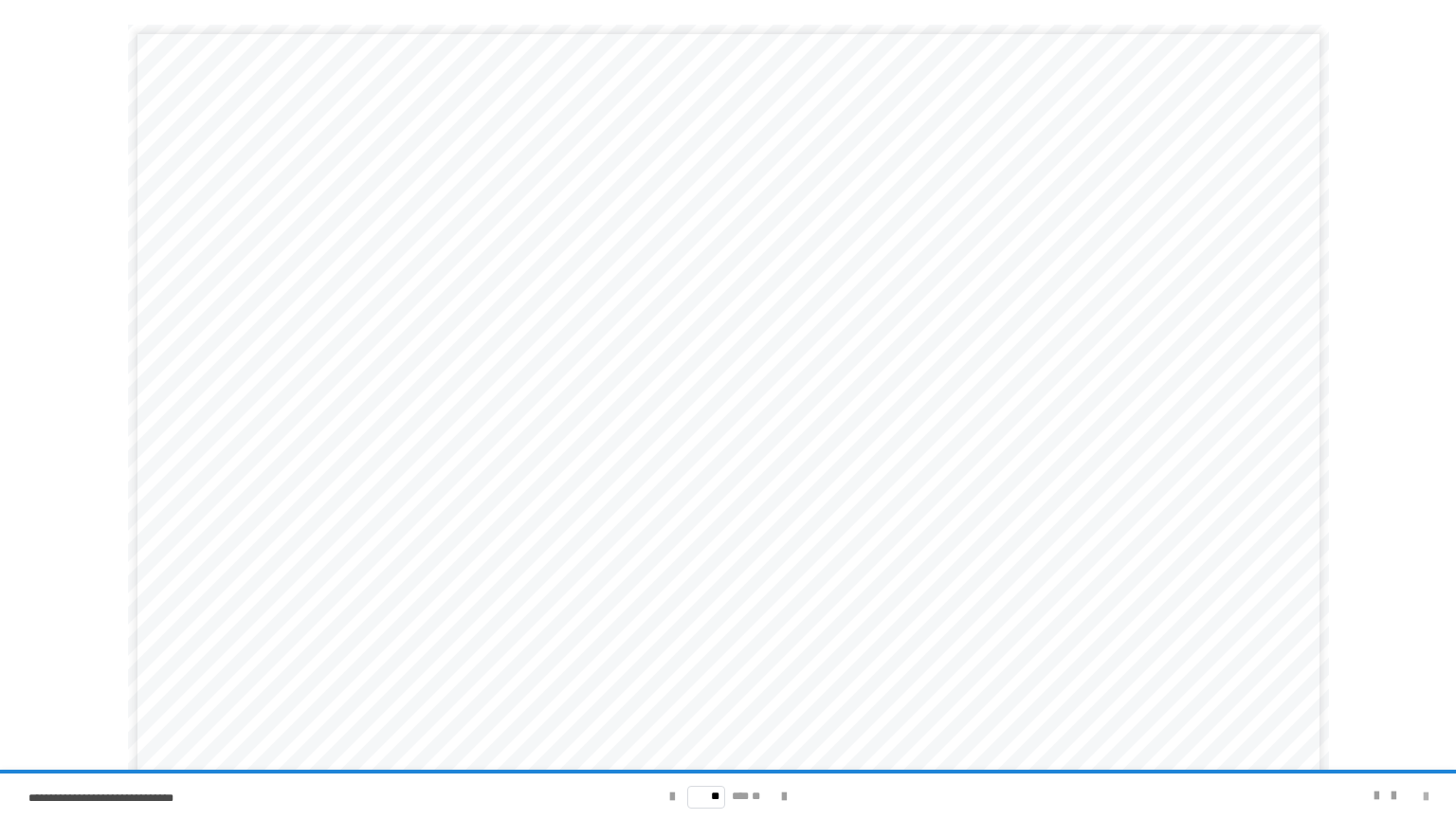 click at bounding box center (1426, 797) 